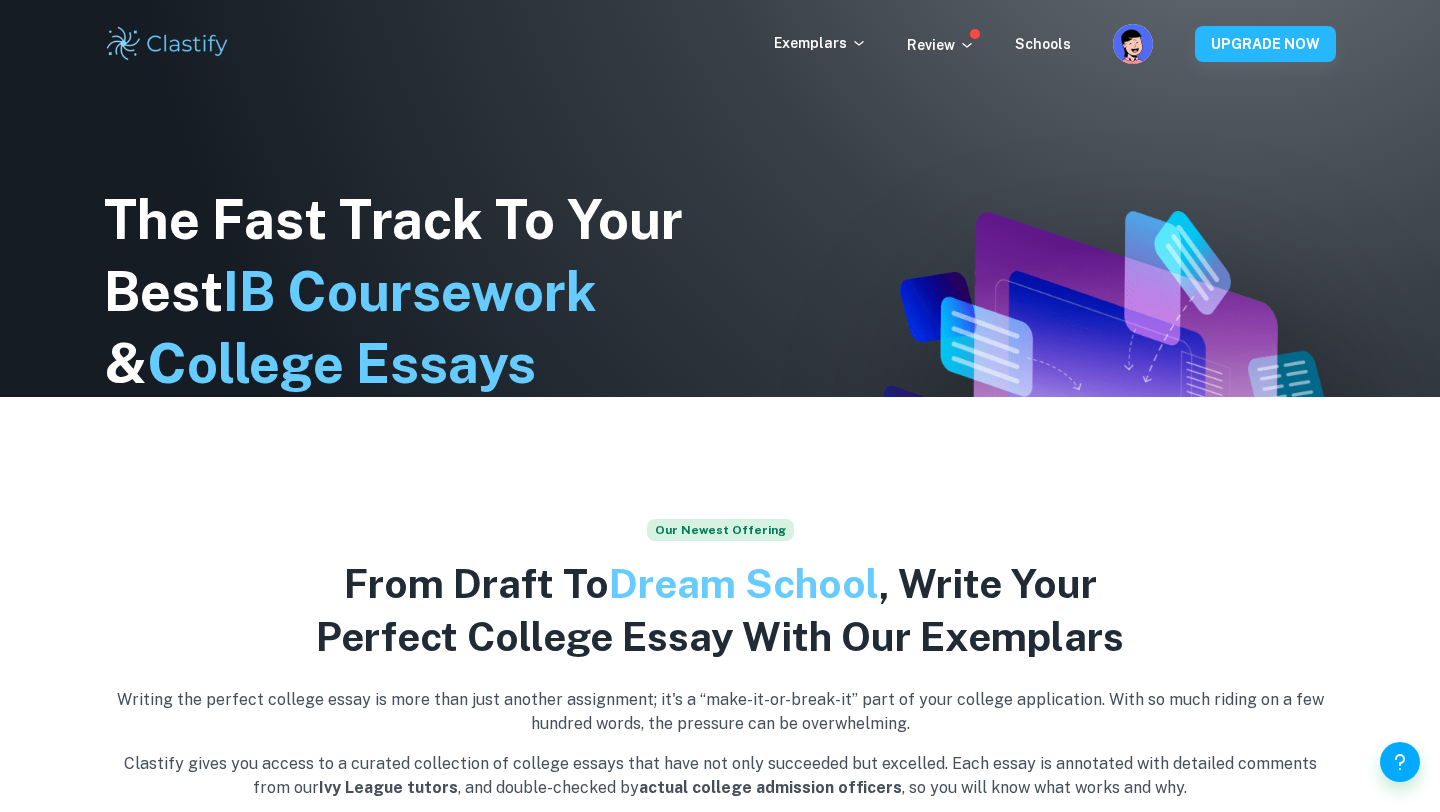 scroll, scrollTop: 0, scrollLeft: 0, axis: both 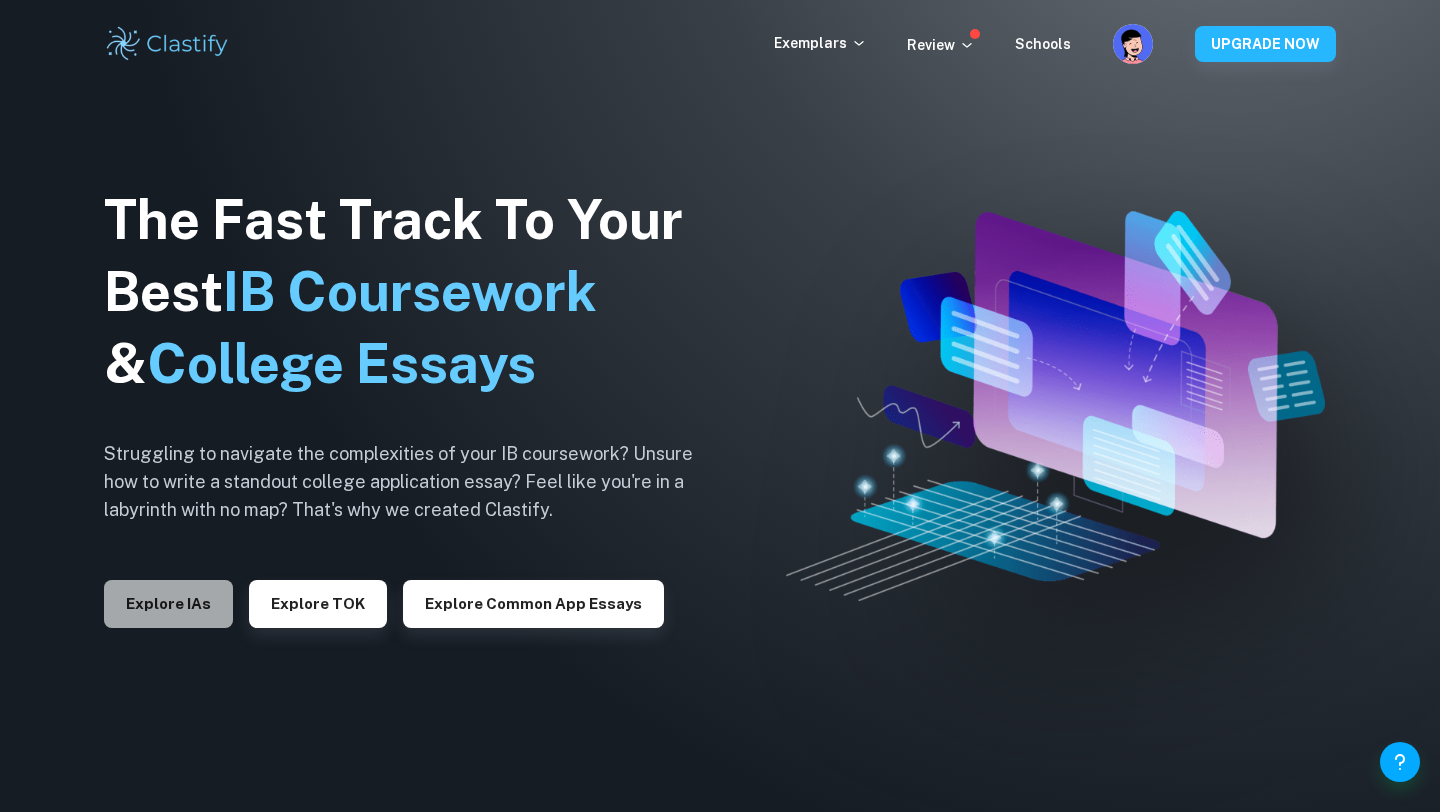 click on "Explore IAs" at bounding box center [168, 604] 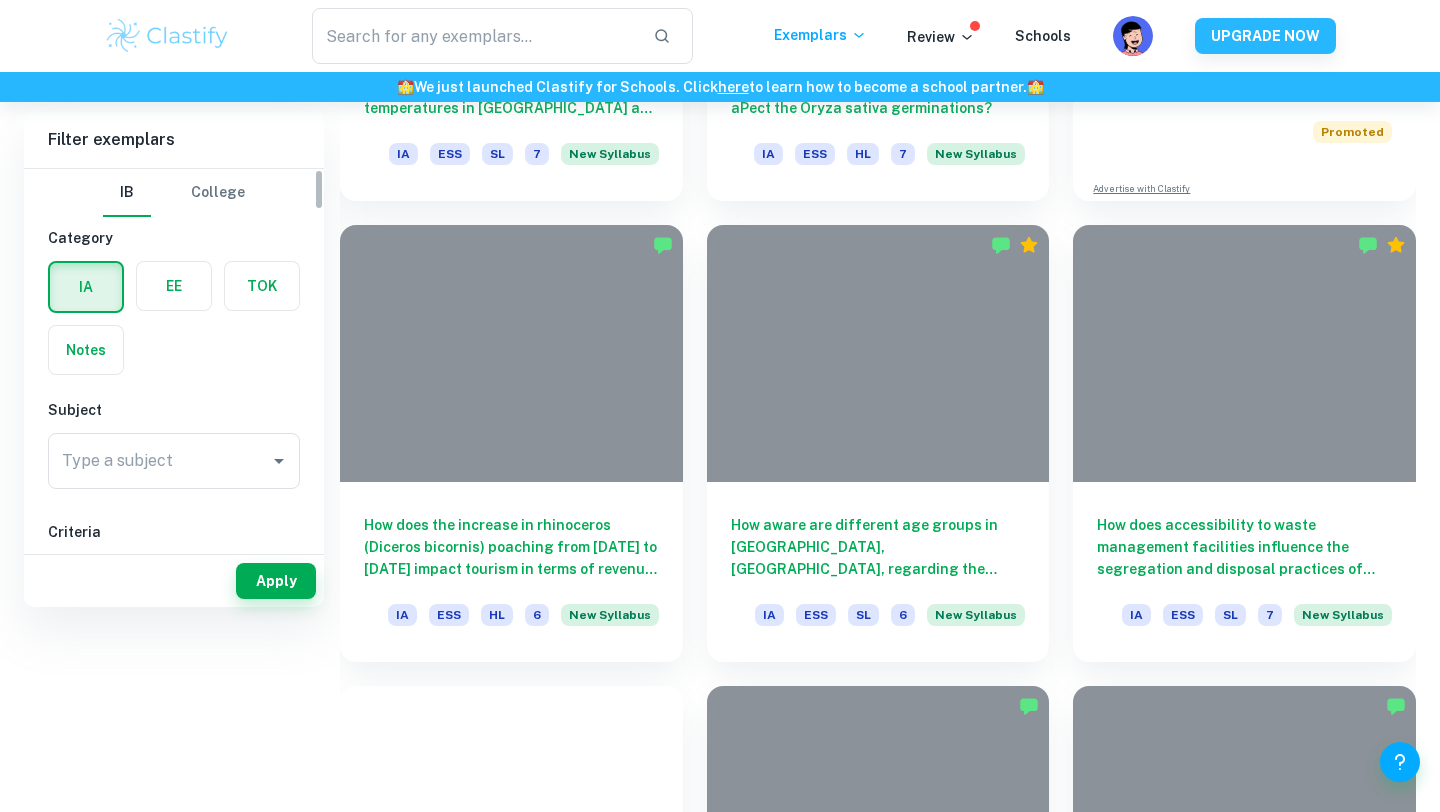 scroll, scrollTop: 1073, scrollLeft: 0, axis: vertical 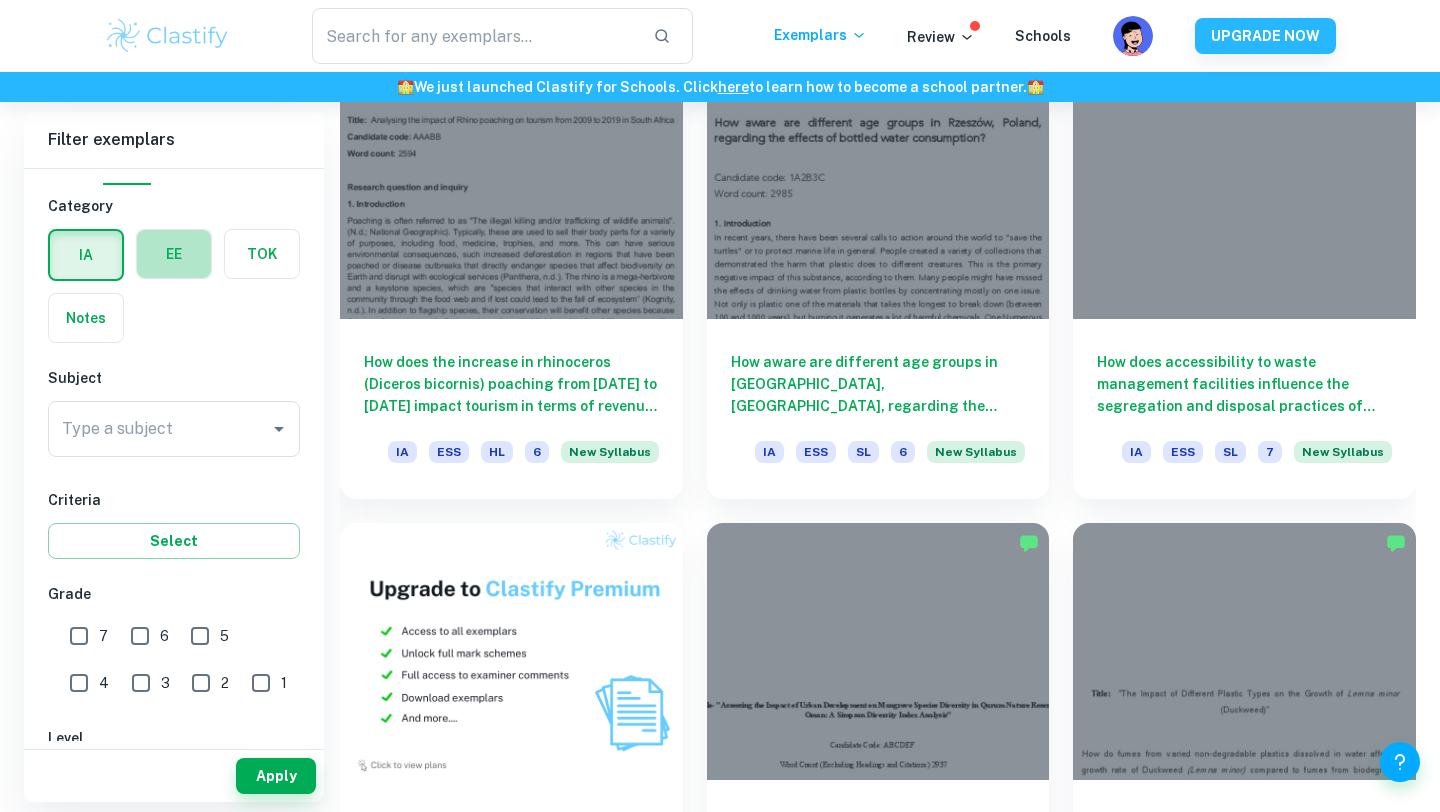 click at bounding box center (174, 254) 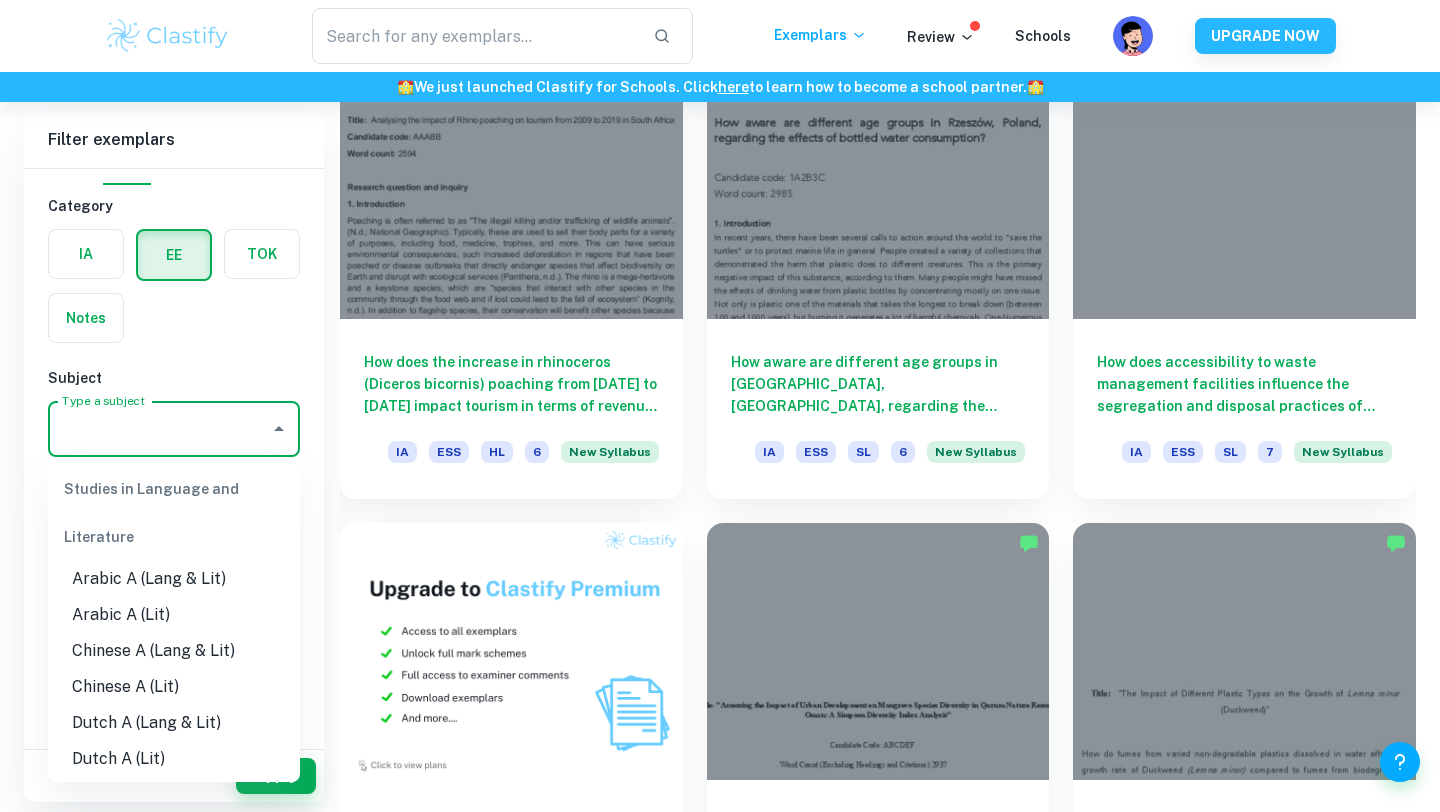 click on "Type a subject" at bounding box center (159, 429) 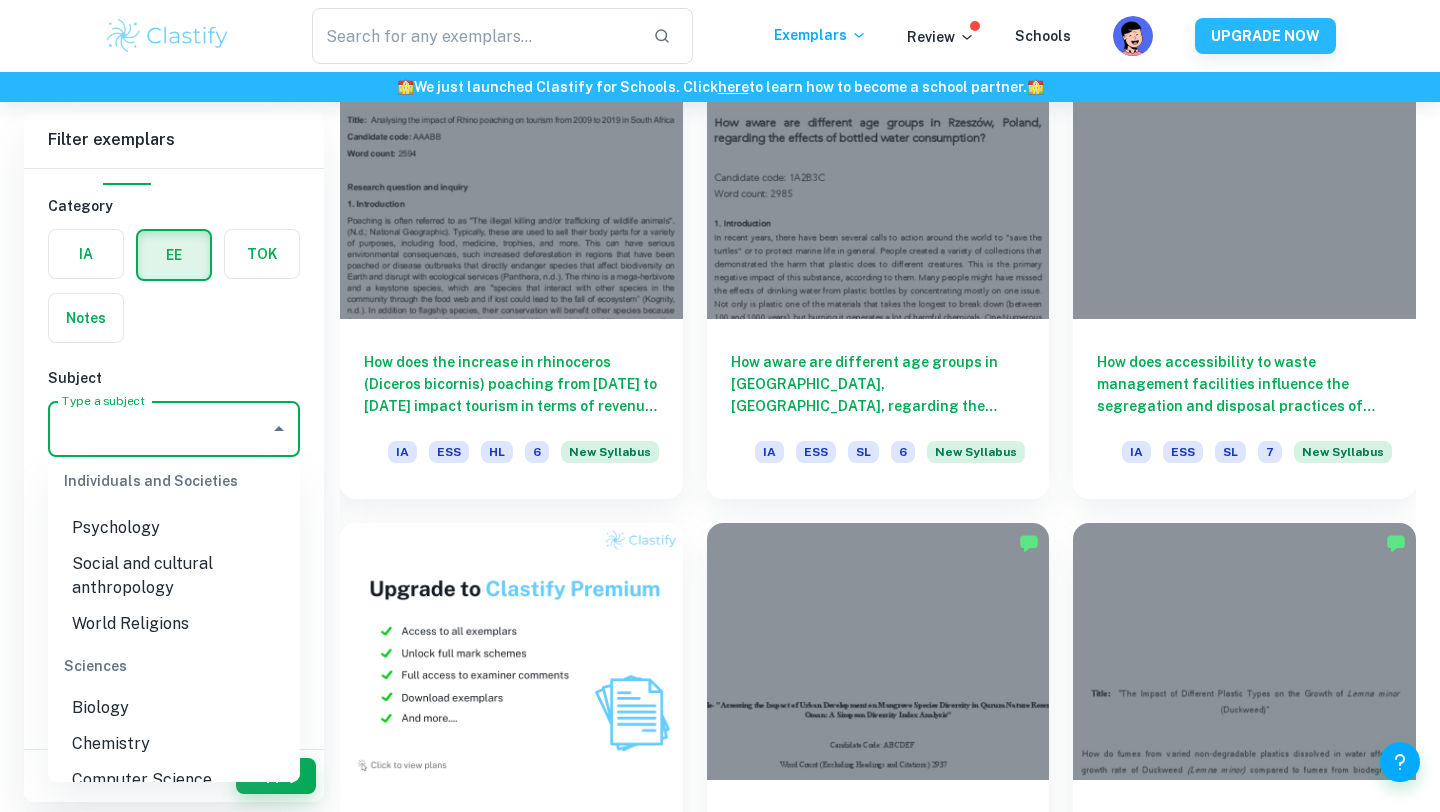 scroll, scrollTop: 2107, scrollLeft: 0, axis: vertical 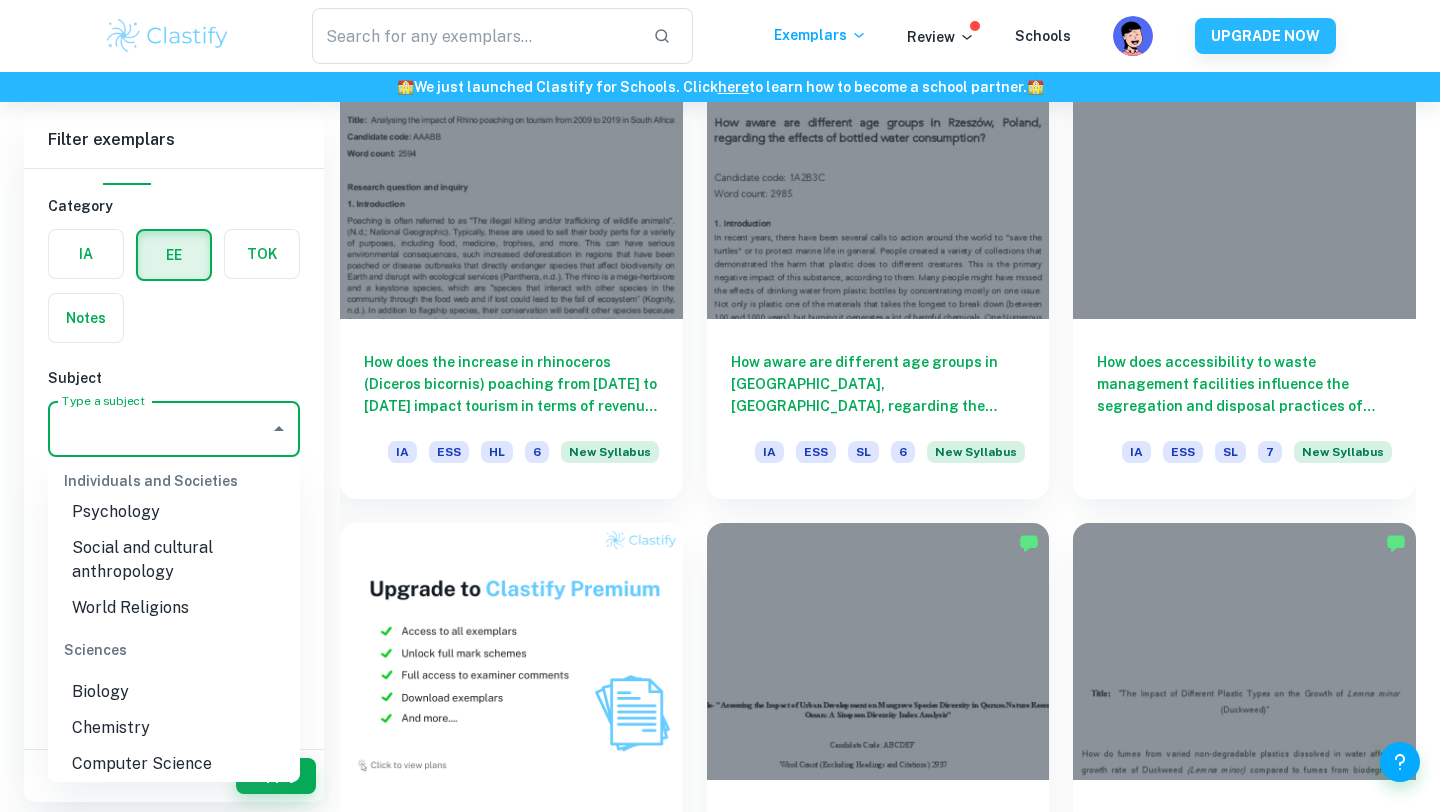 click on "Psychology" at bounding box center (174, 512) 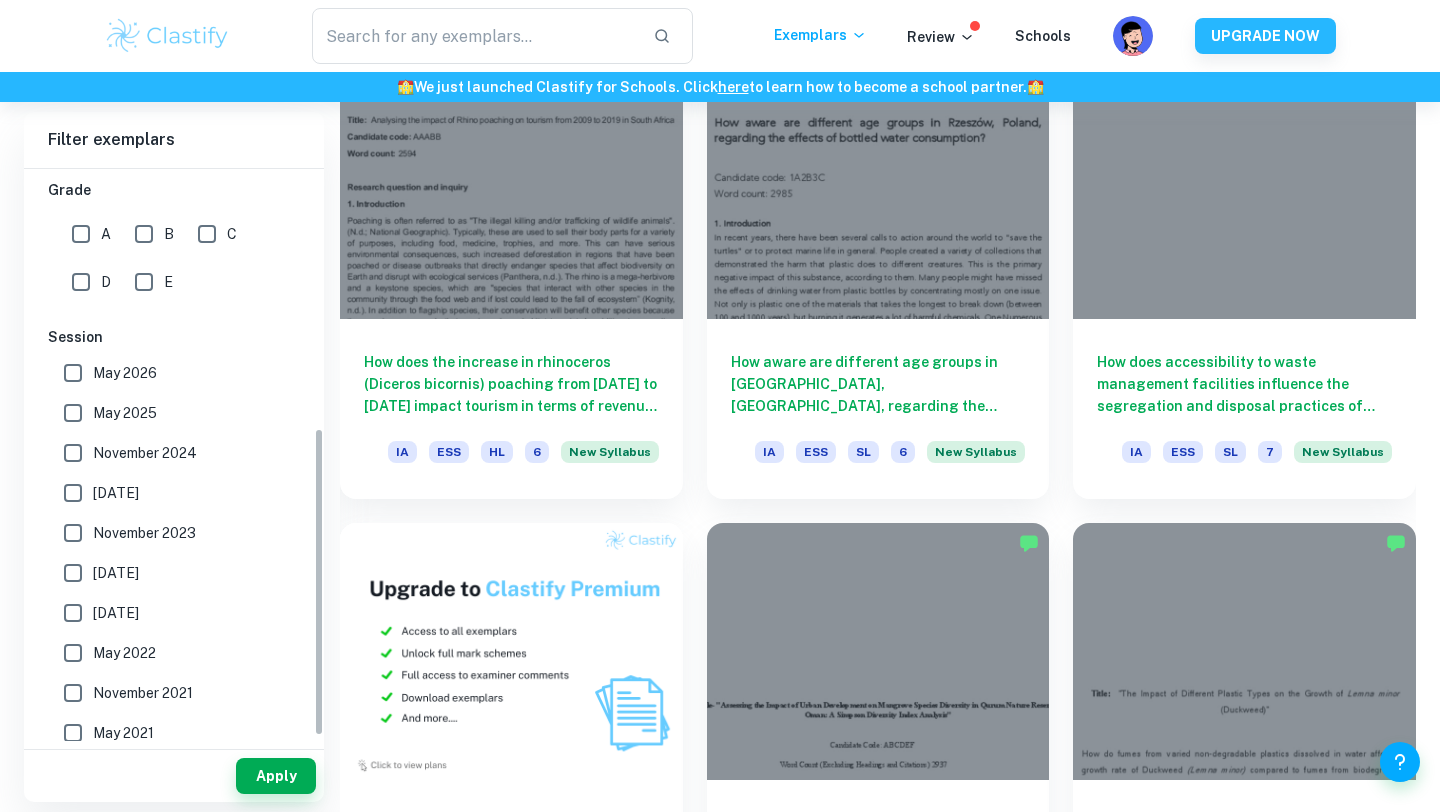 scroll, scrollTop: 488, scrollLeft: 0, axis: vertical 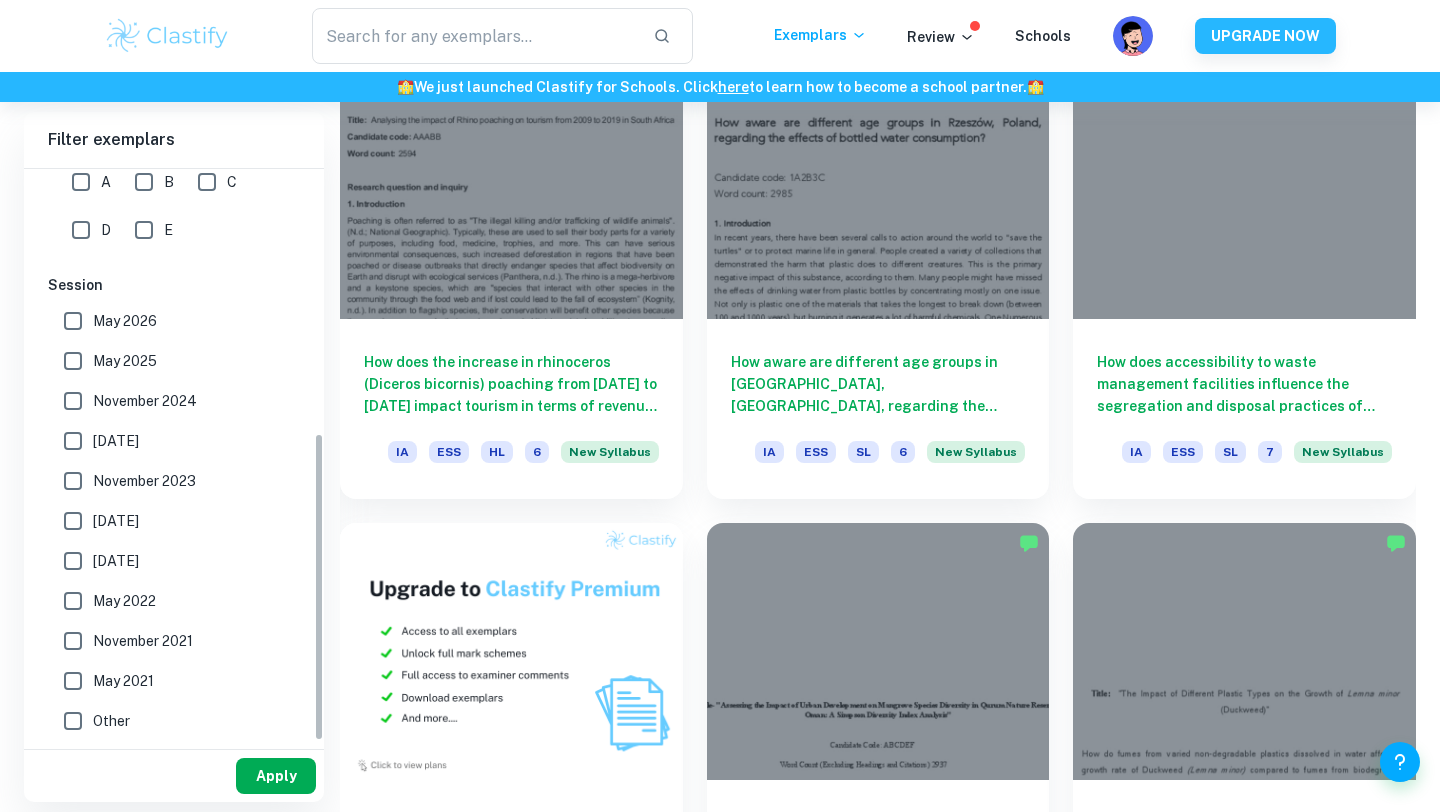 click on "Apply" at bounding box center (276, 776) 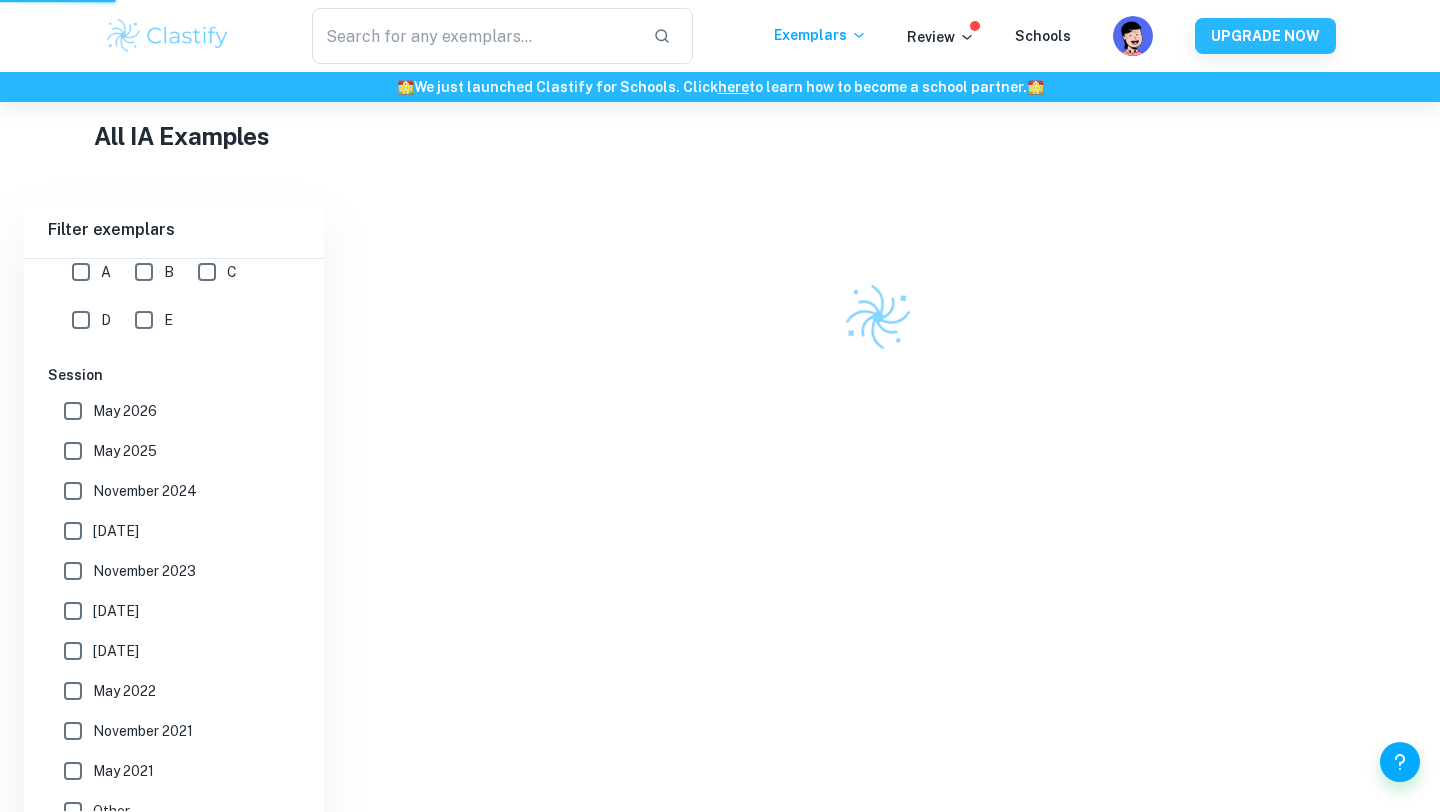 scroll, scrollTop: 402, scrollLeft: 0, axis: vertical 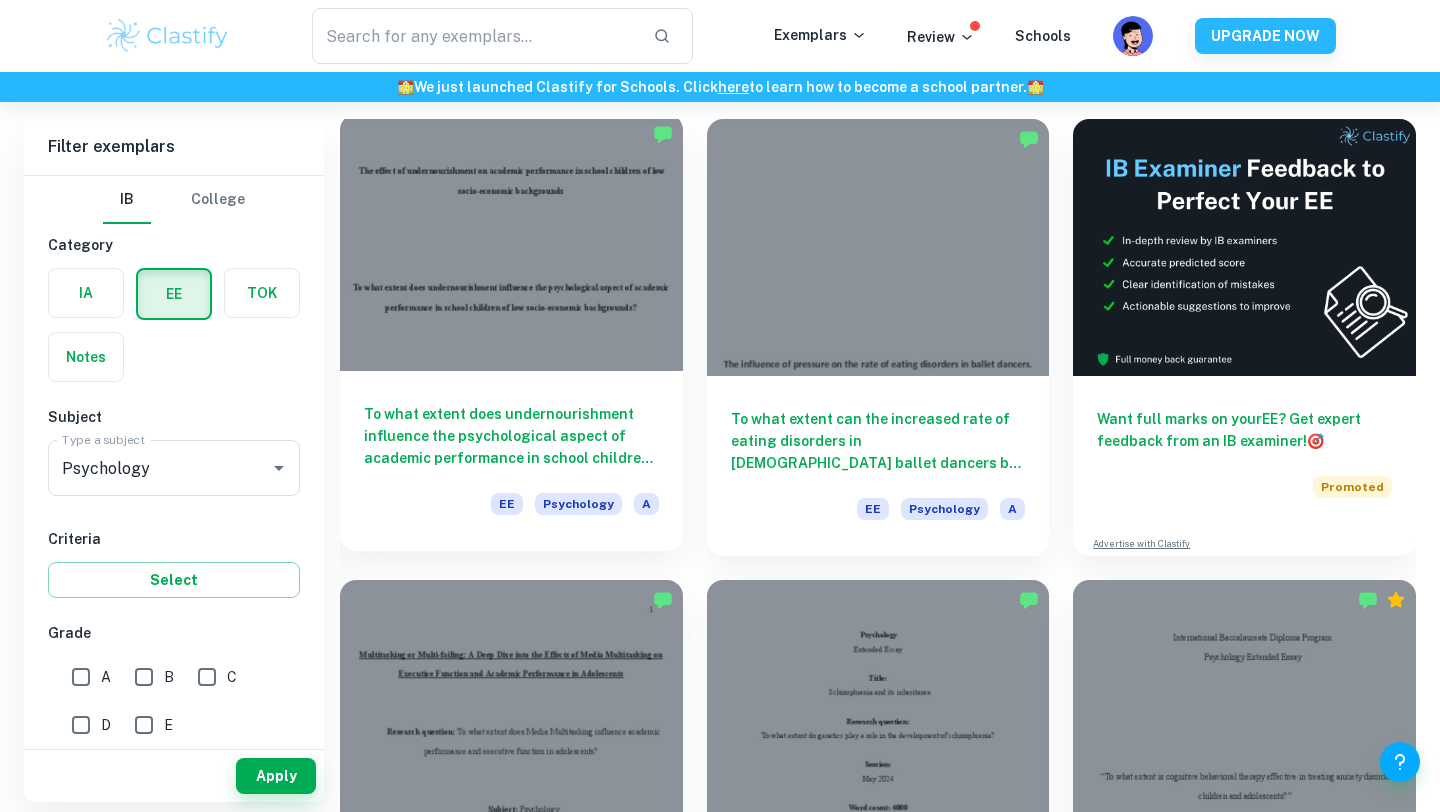 click at bounding box center (511, 242) 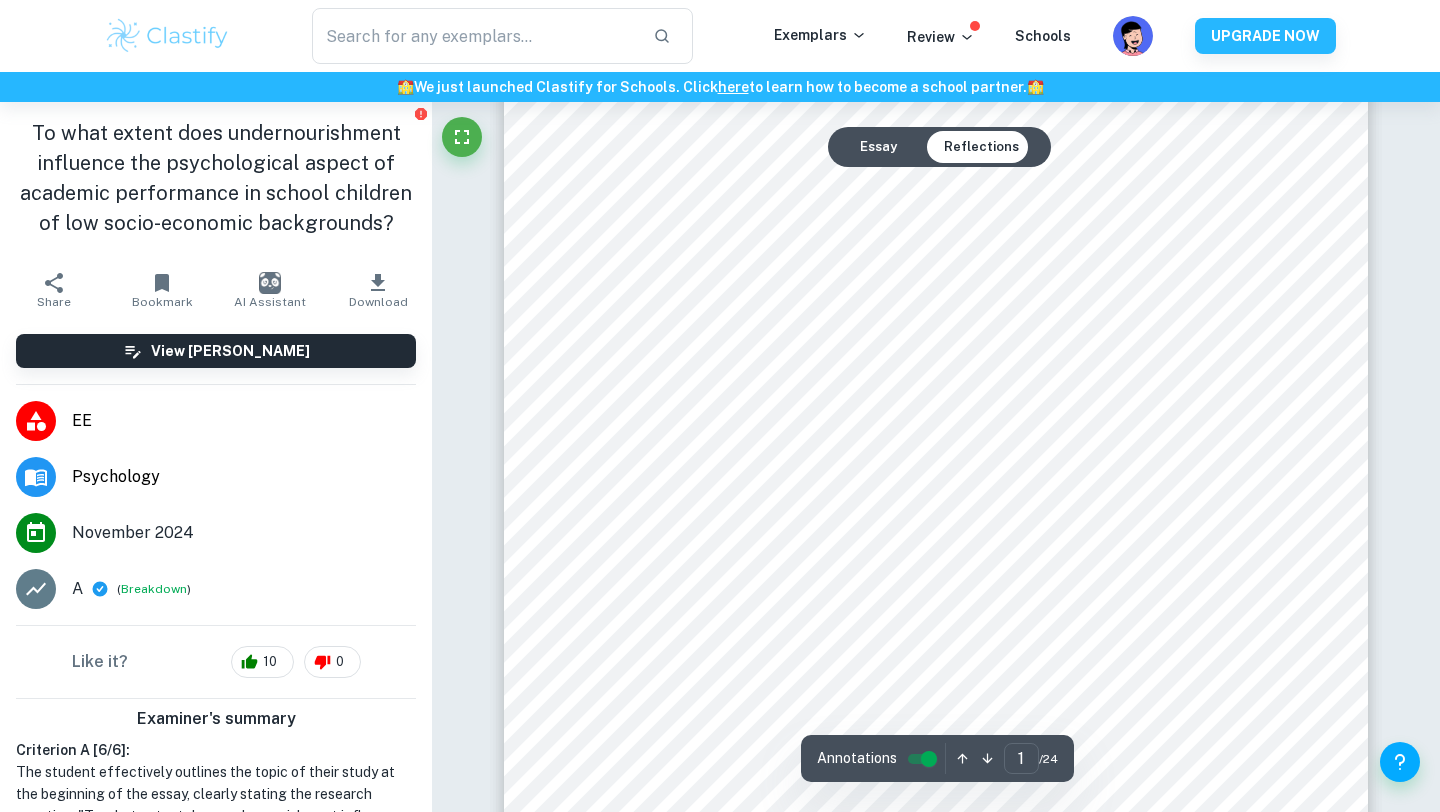 scroll, scrollTop: 508, scrollLeft: 0, axis: vertical 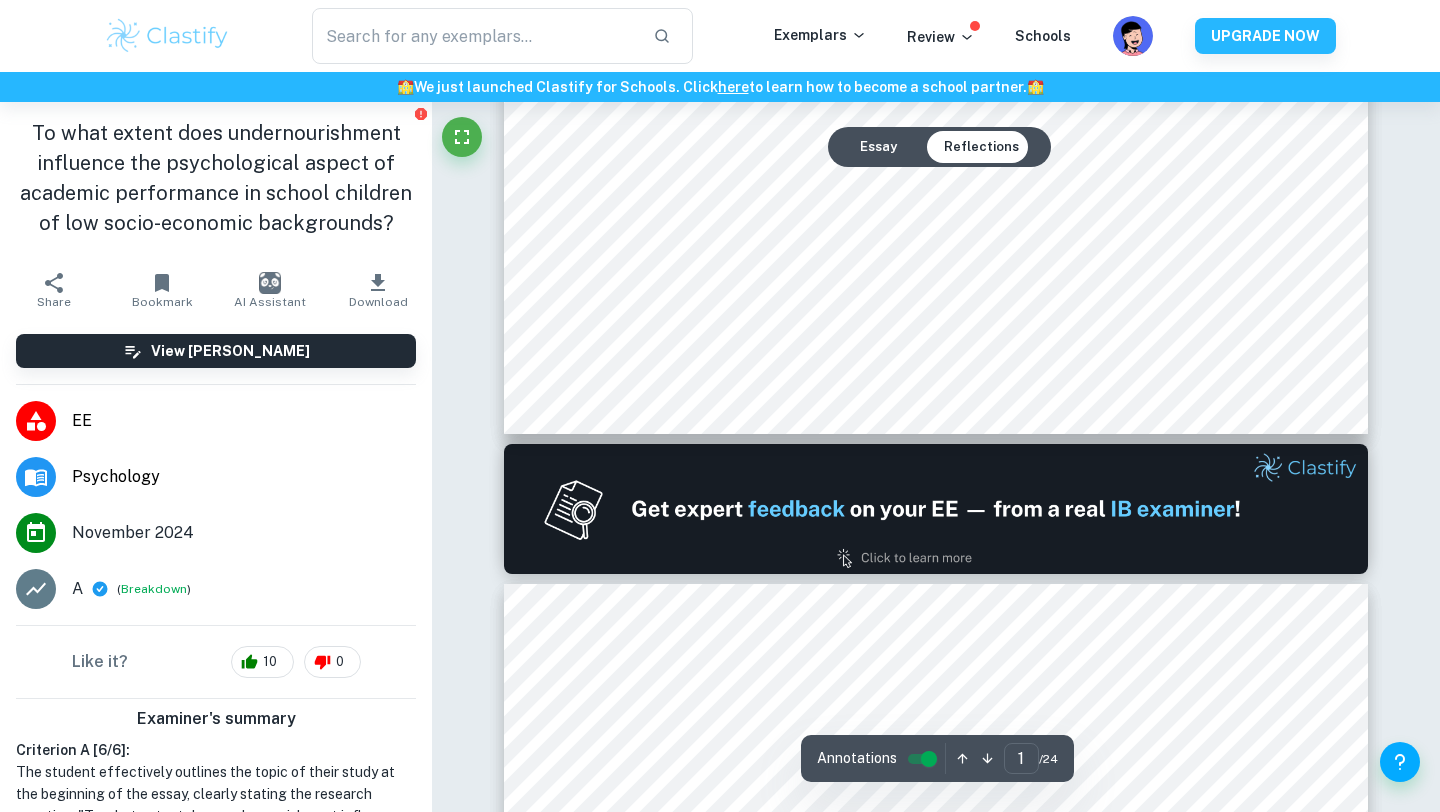 type on "2" 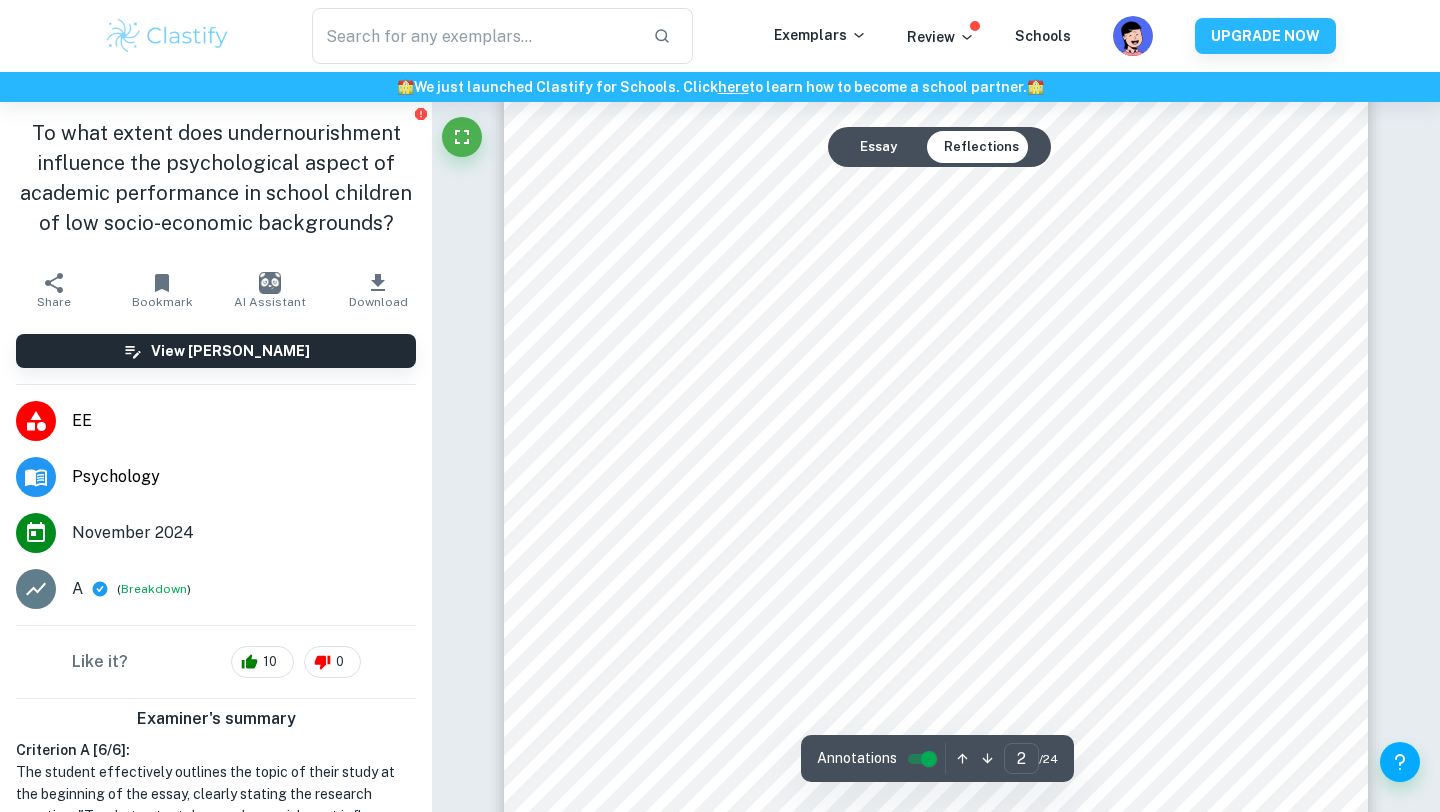 scroll, scrollTop: 1421, scrollLeft: 0, axis: vertical 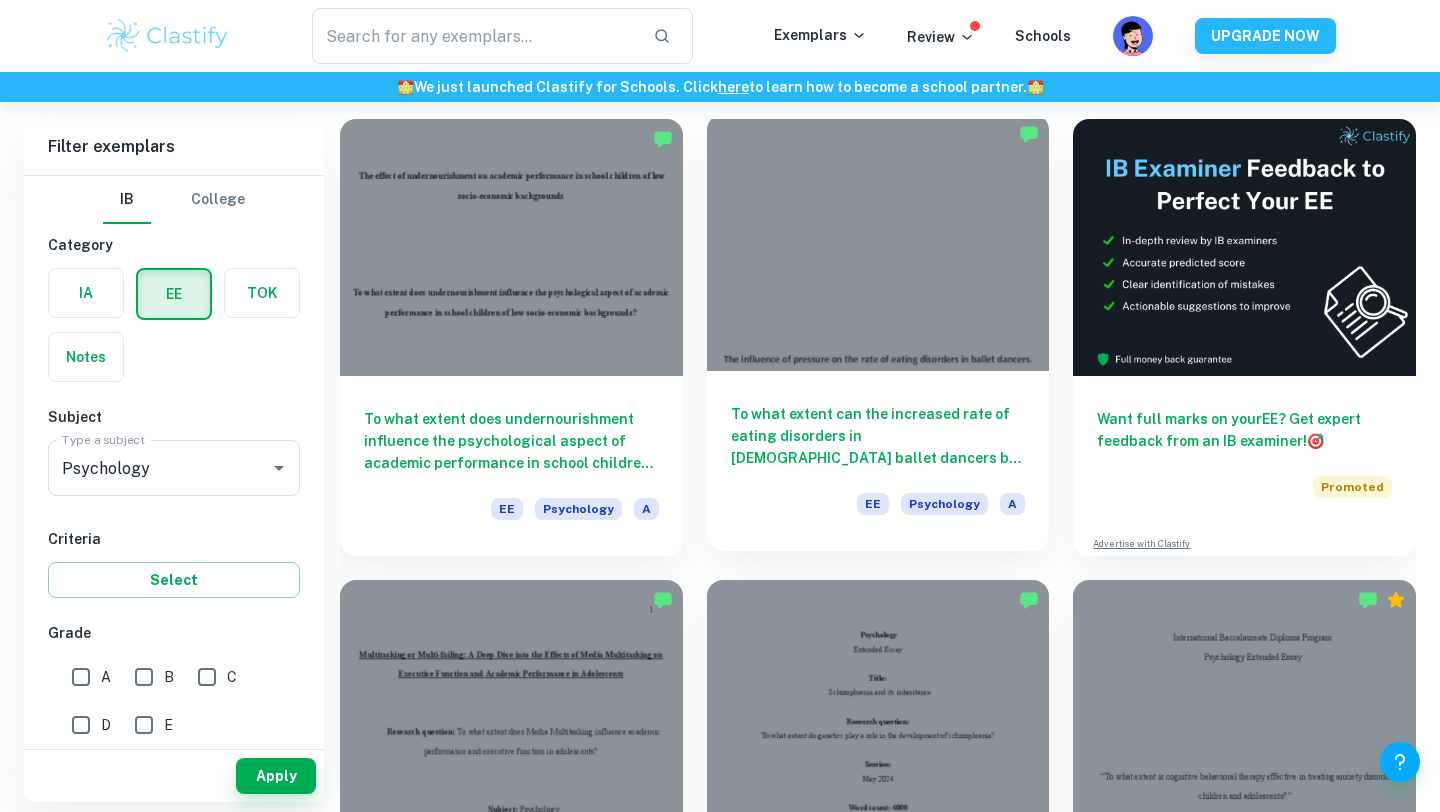 click on "To what extent can the increased rate of eating disorders in [DEMOGRAPHIC_DATA] ballet dancers be attributed to external pressure? EE Psychology A" at bounding box center (878, 461) 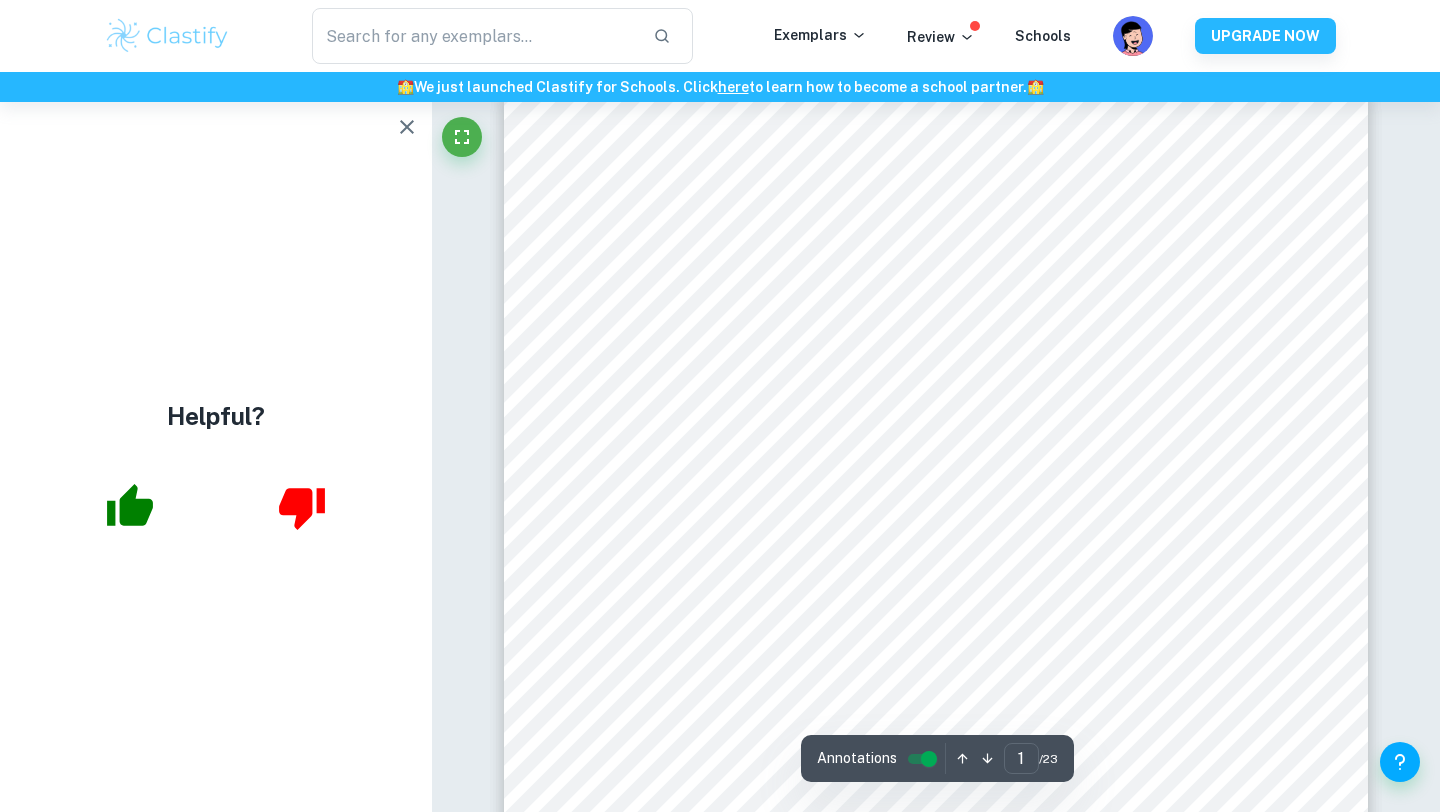 scroll, scrollTop: 0, scrollLeft: 0, axis: both 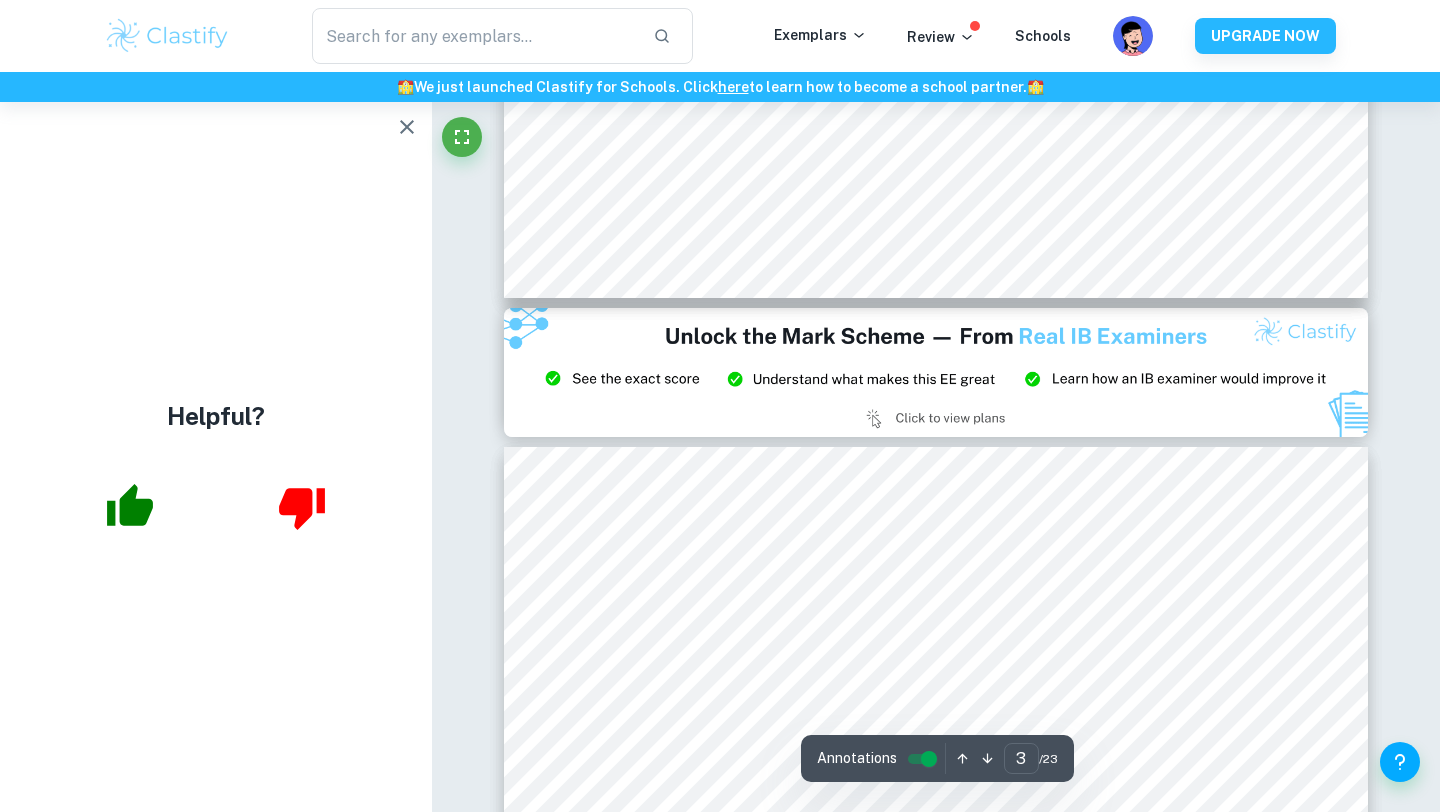type on "2" 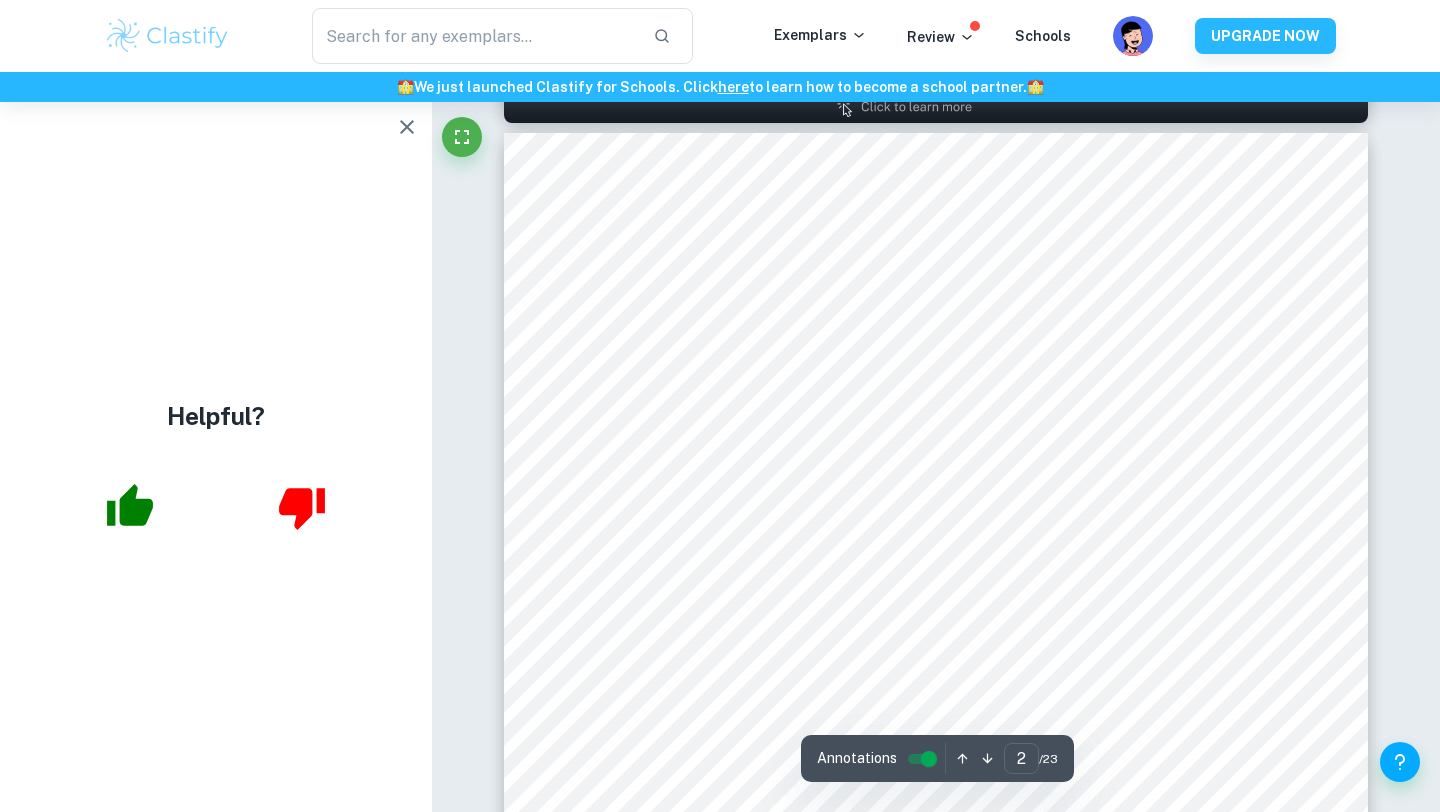 scroll, scrollTop: 1367, scrollLeft: 0, axis: vertical 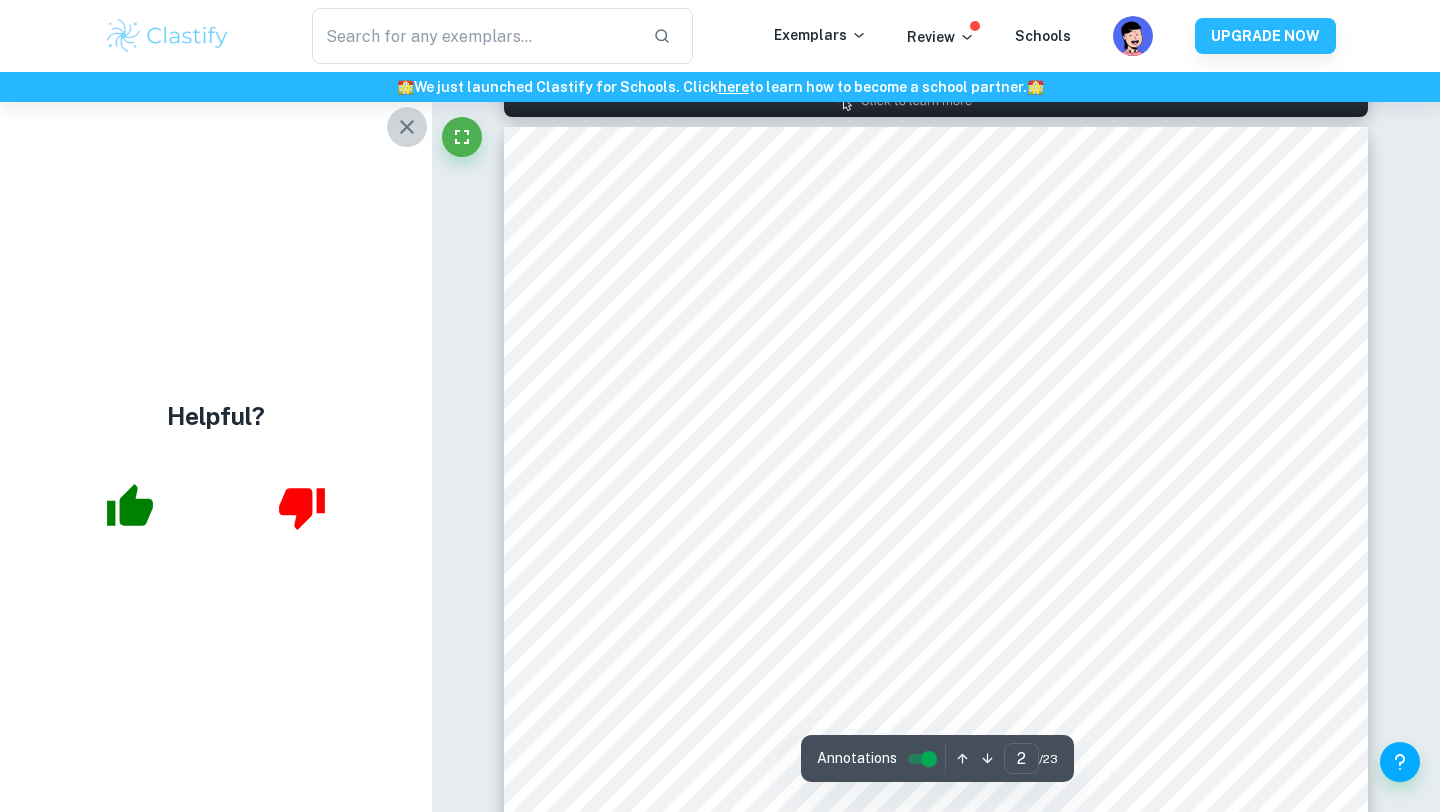 click 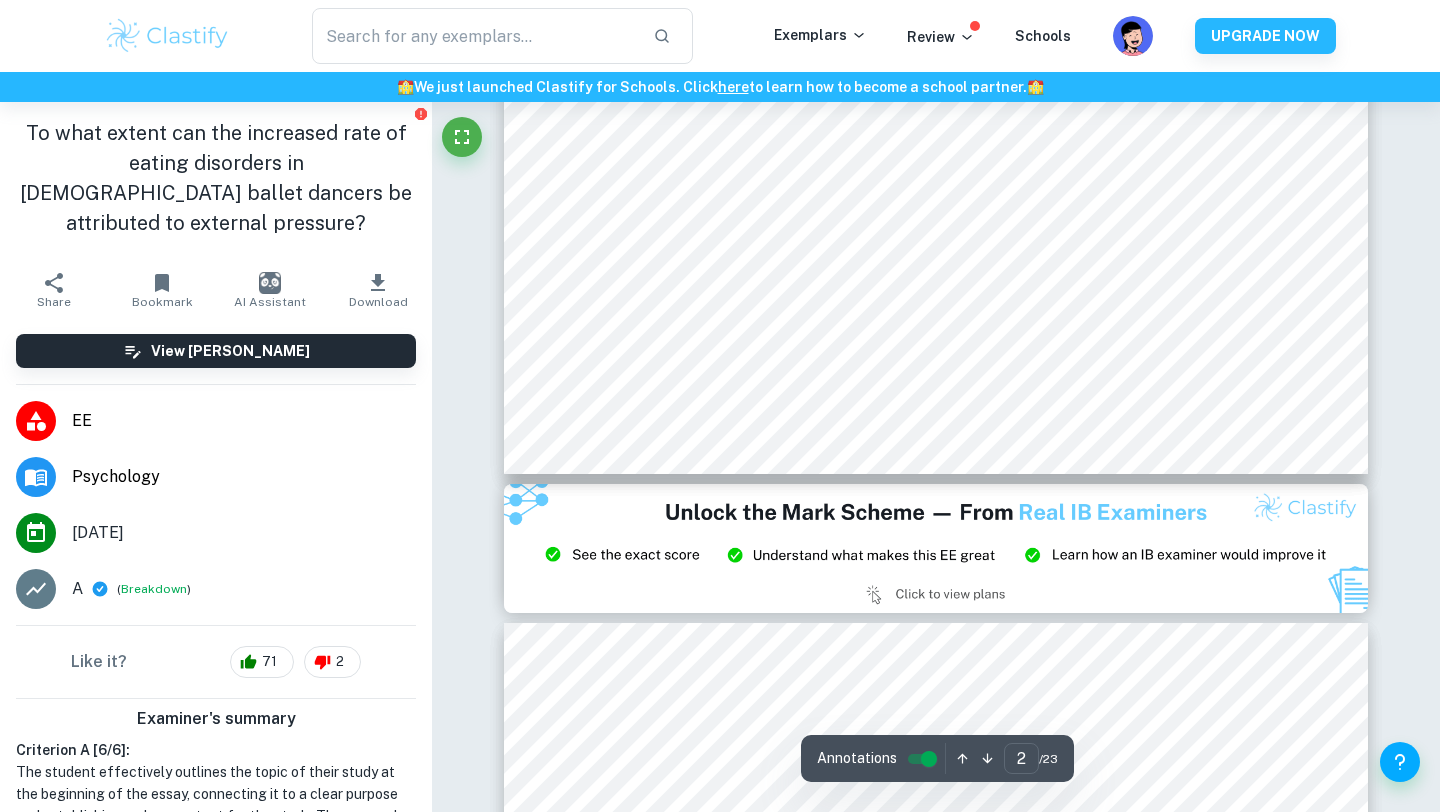 scroll, scrollTop: 2264, scrollLeft: 0, axis: vertical 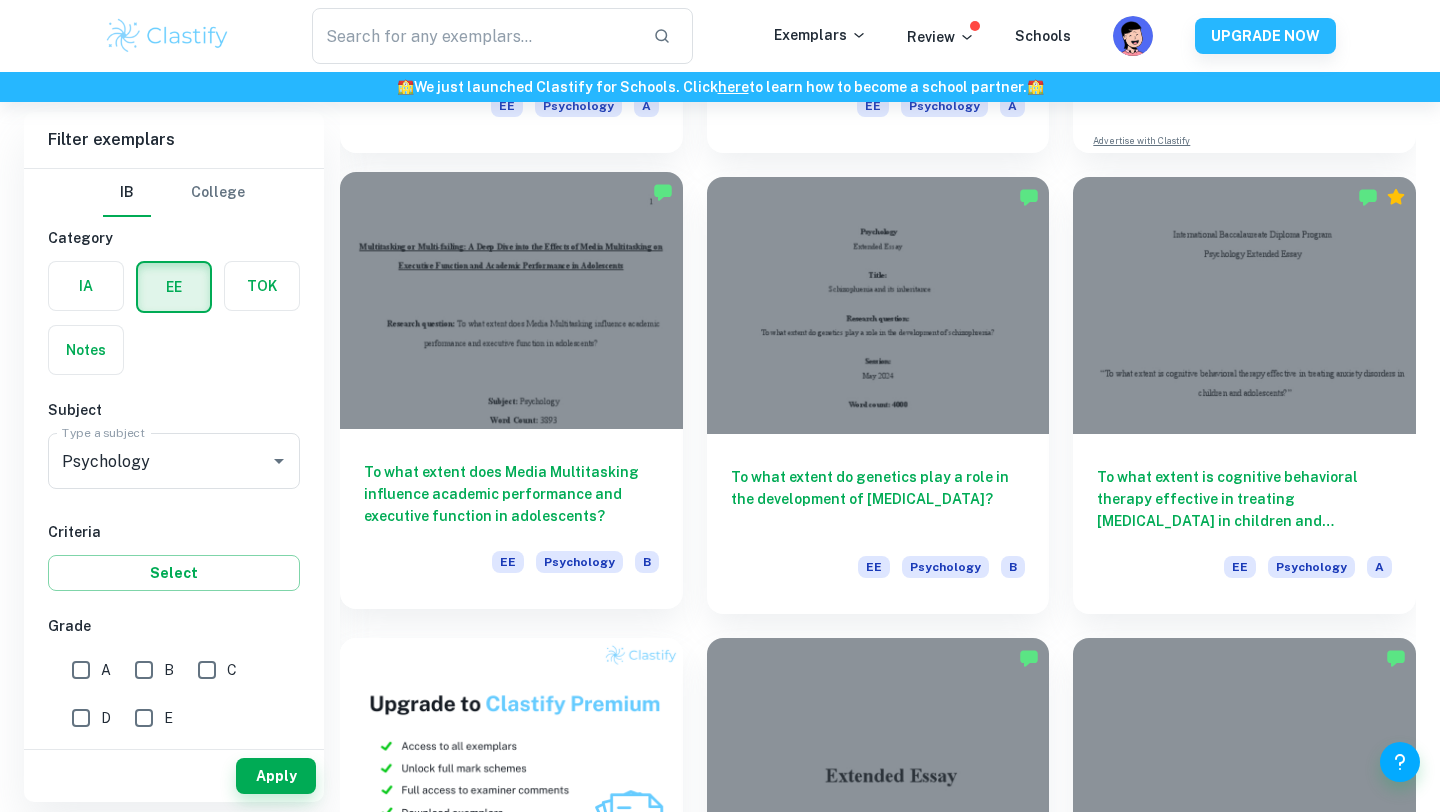 click at bounding box center (511, 300) 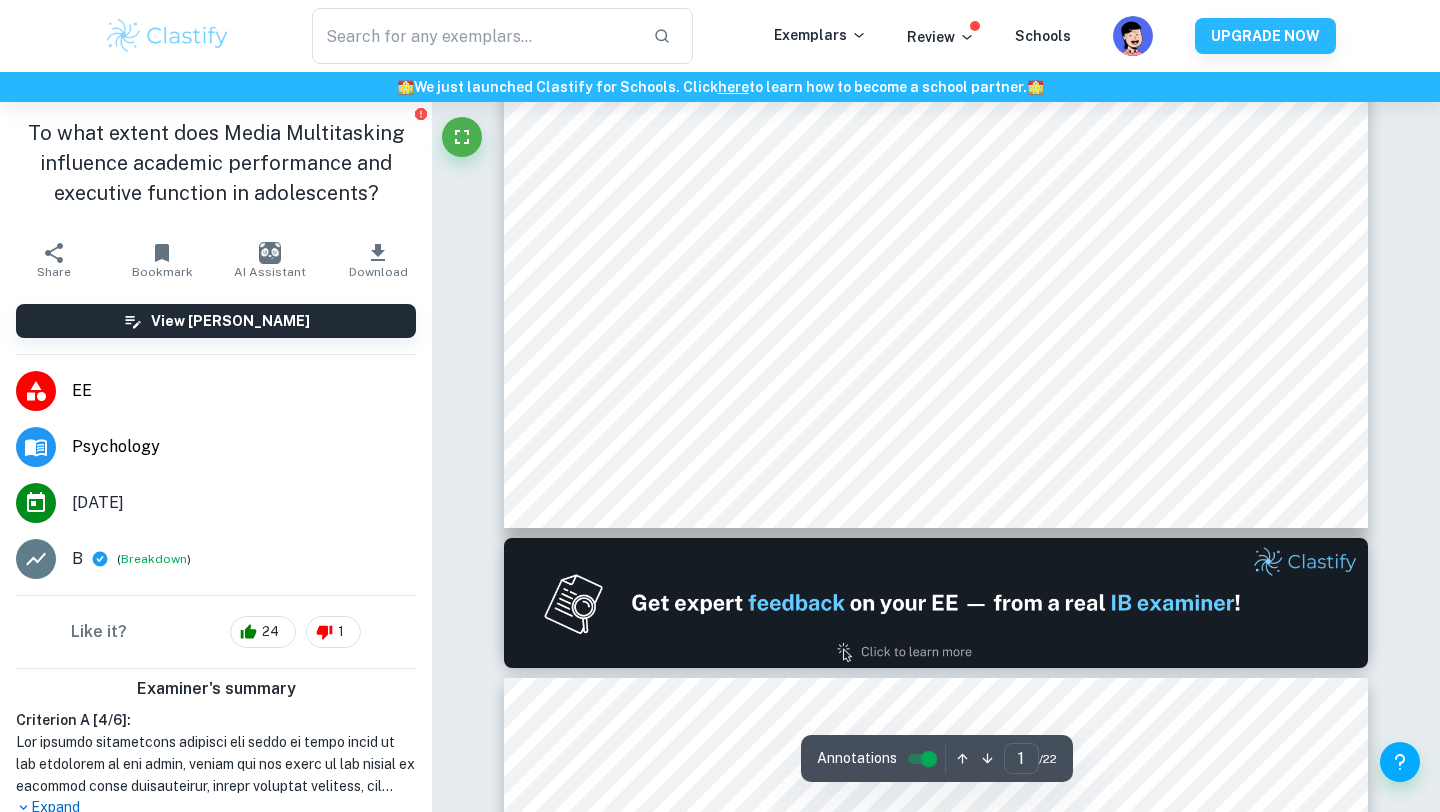 type on "2" 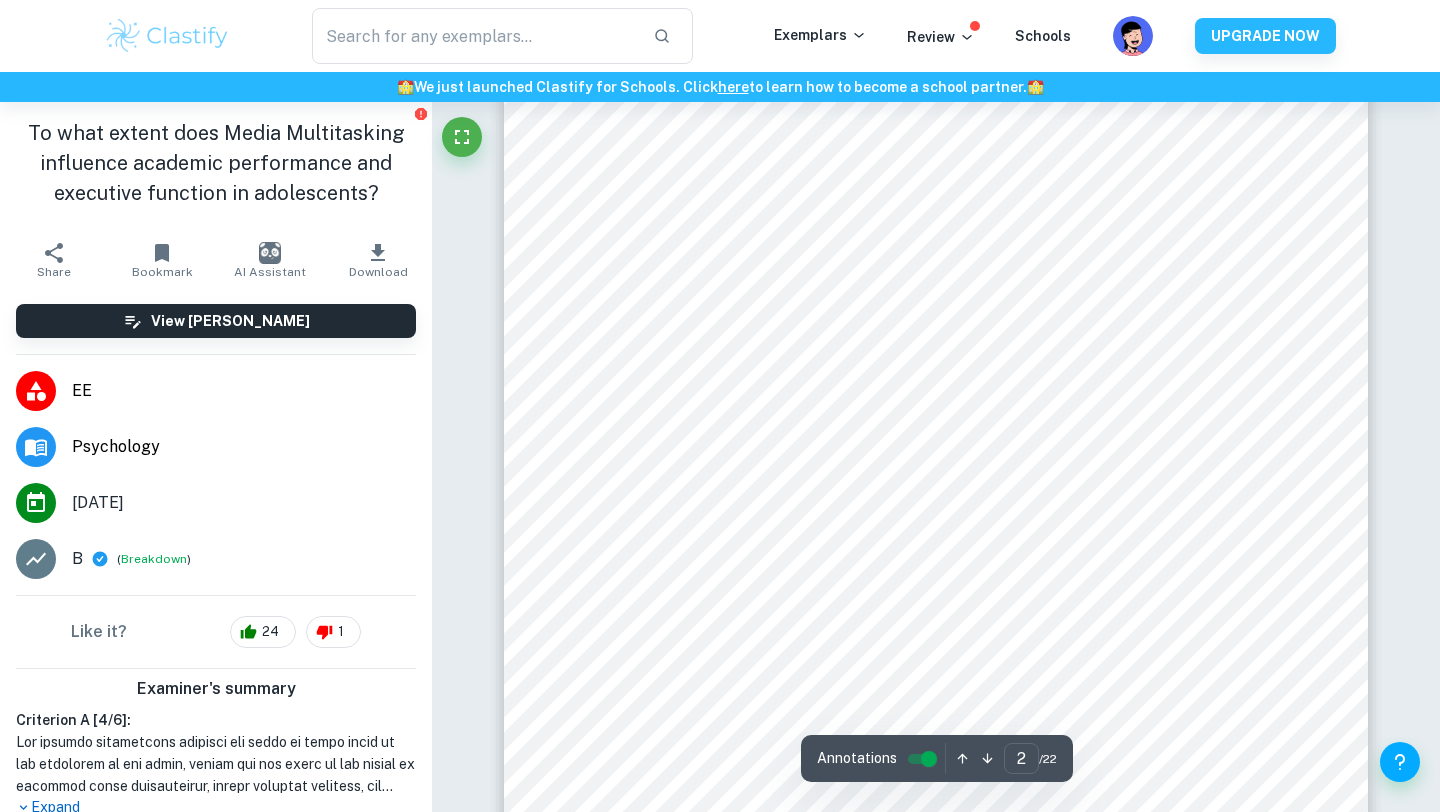 scroll, scrollTop: 1349, scrollLeft: 0, axis: vertical 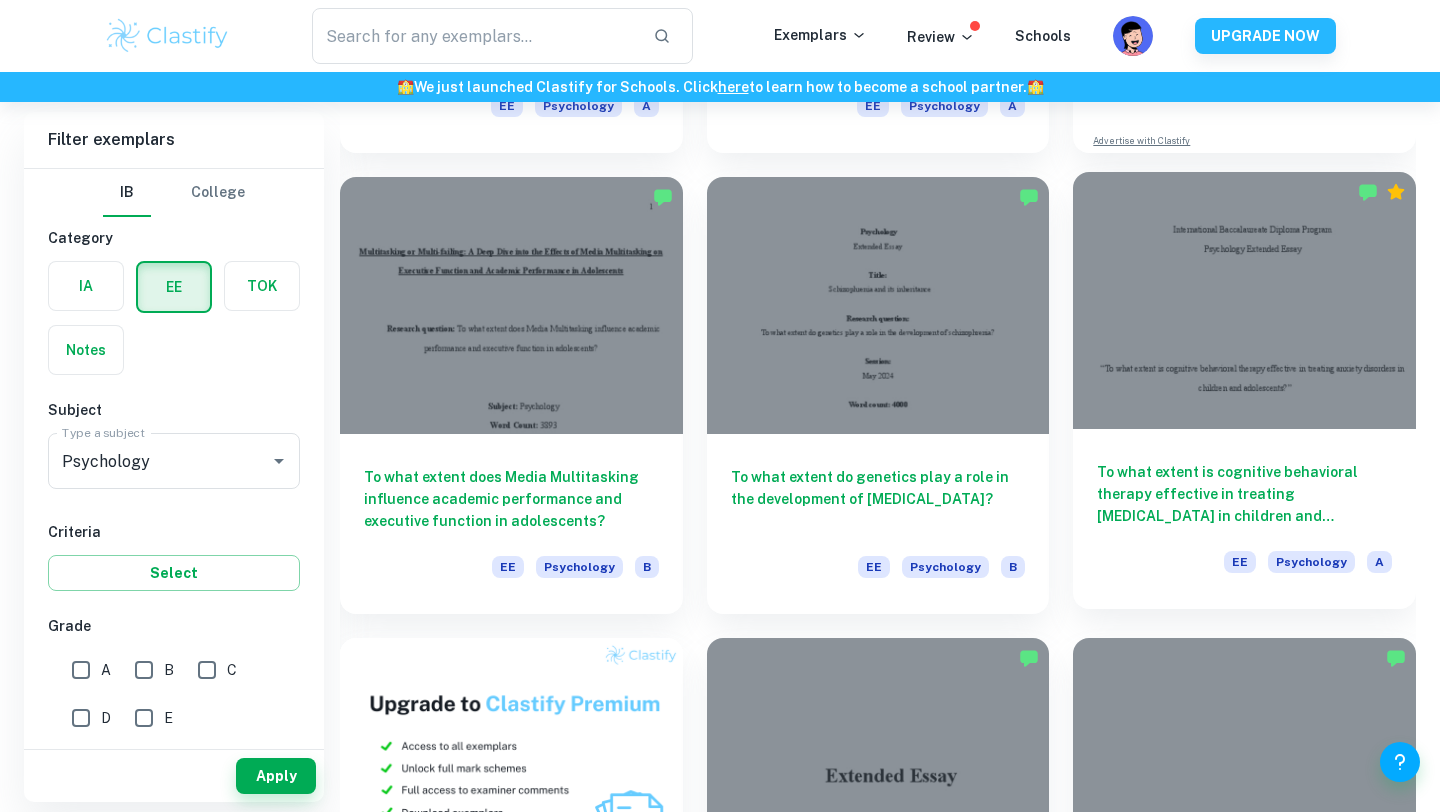 click on "To what extent is cognitive behavioral therapy effective in treating [MEDICAL_DATA] in children and adolescents?" at bounding box center (1244, 494) 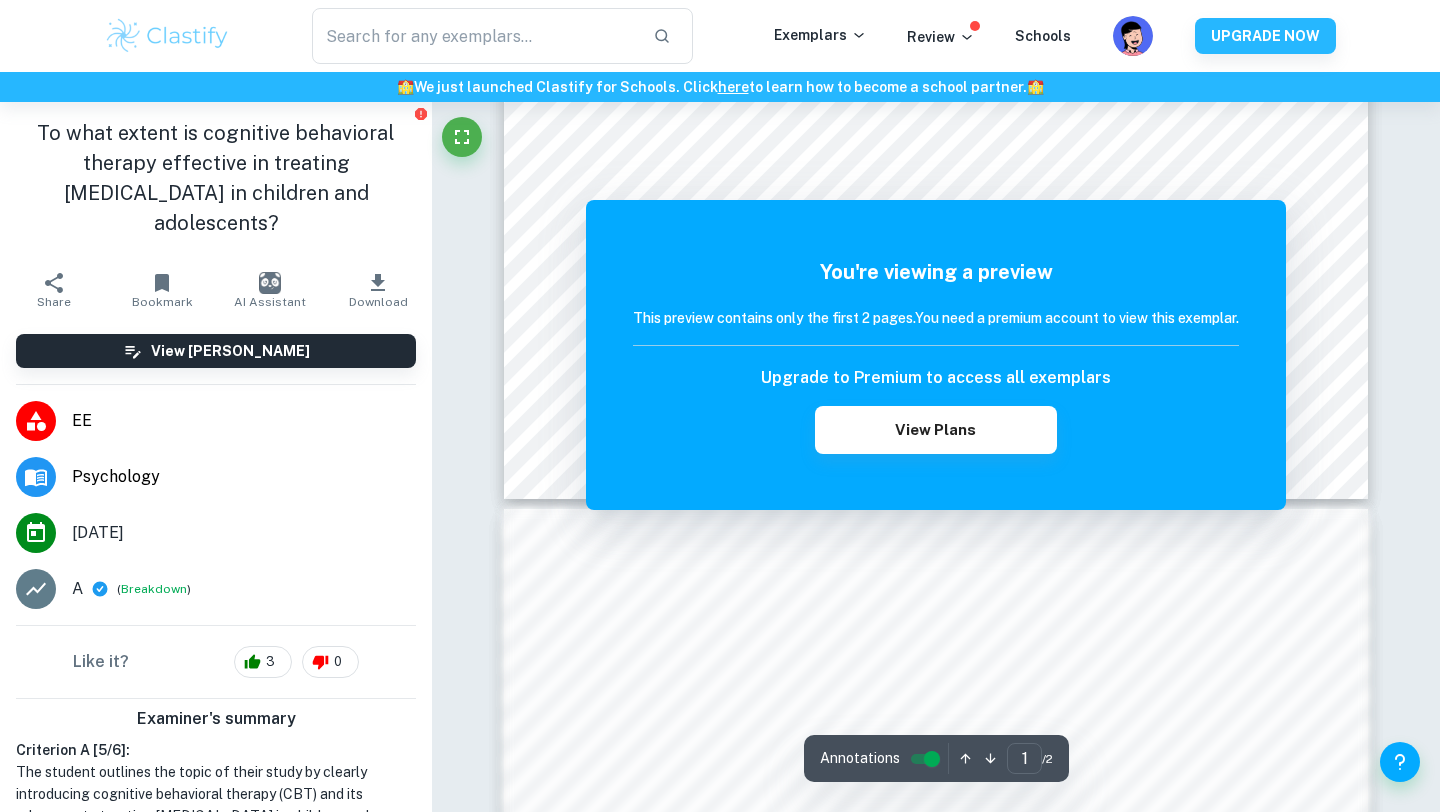 scroll, scrollTop: 917, scrollLeft: 0, axis: vertical 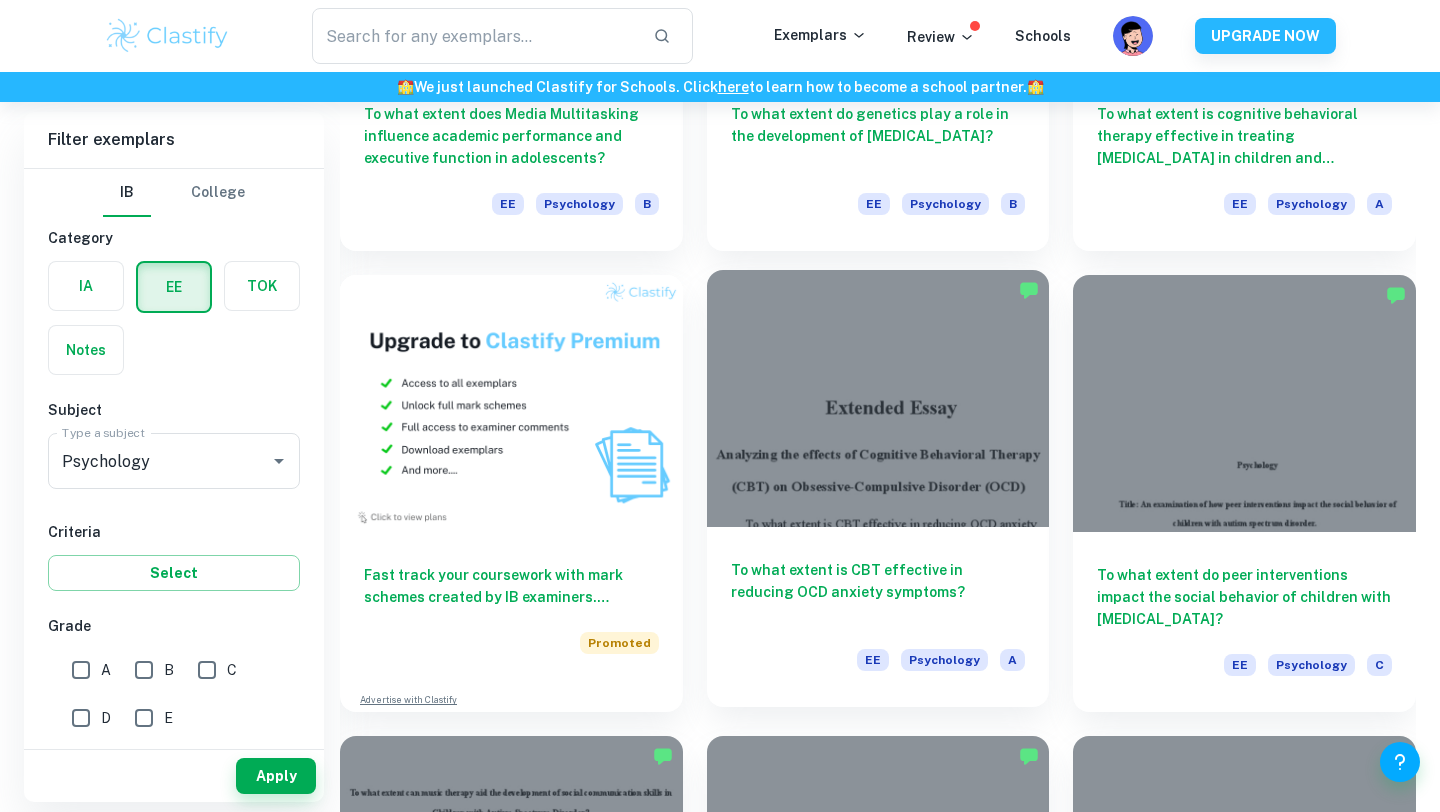 click on "To what extent is CBT effective in reducing OCD anxiety symptoms?" at bounding box center (878, 592) 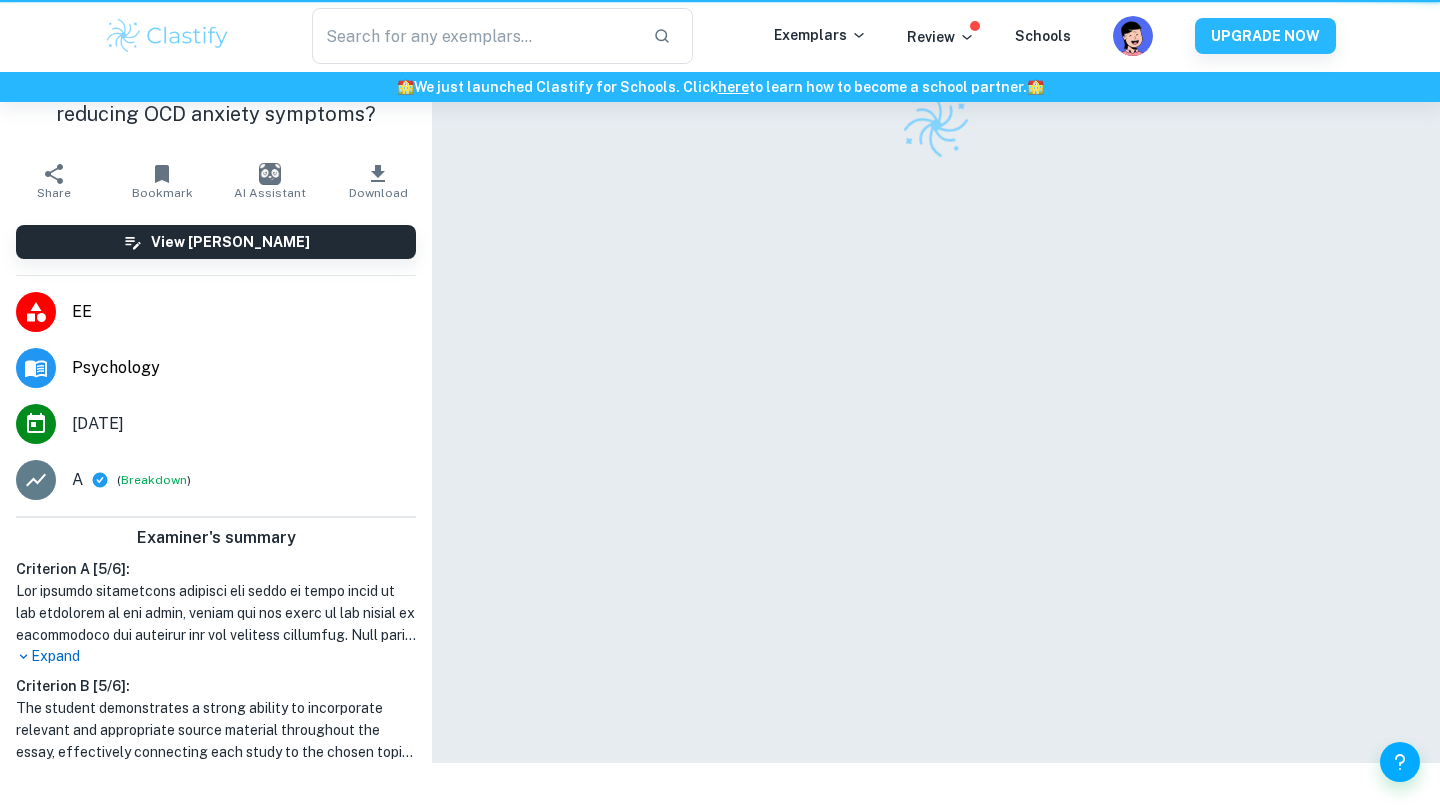 scroll, scrollTop: 0, scrollLeft: 0, axis: both 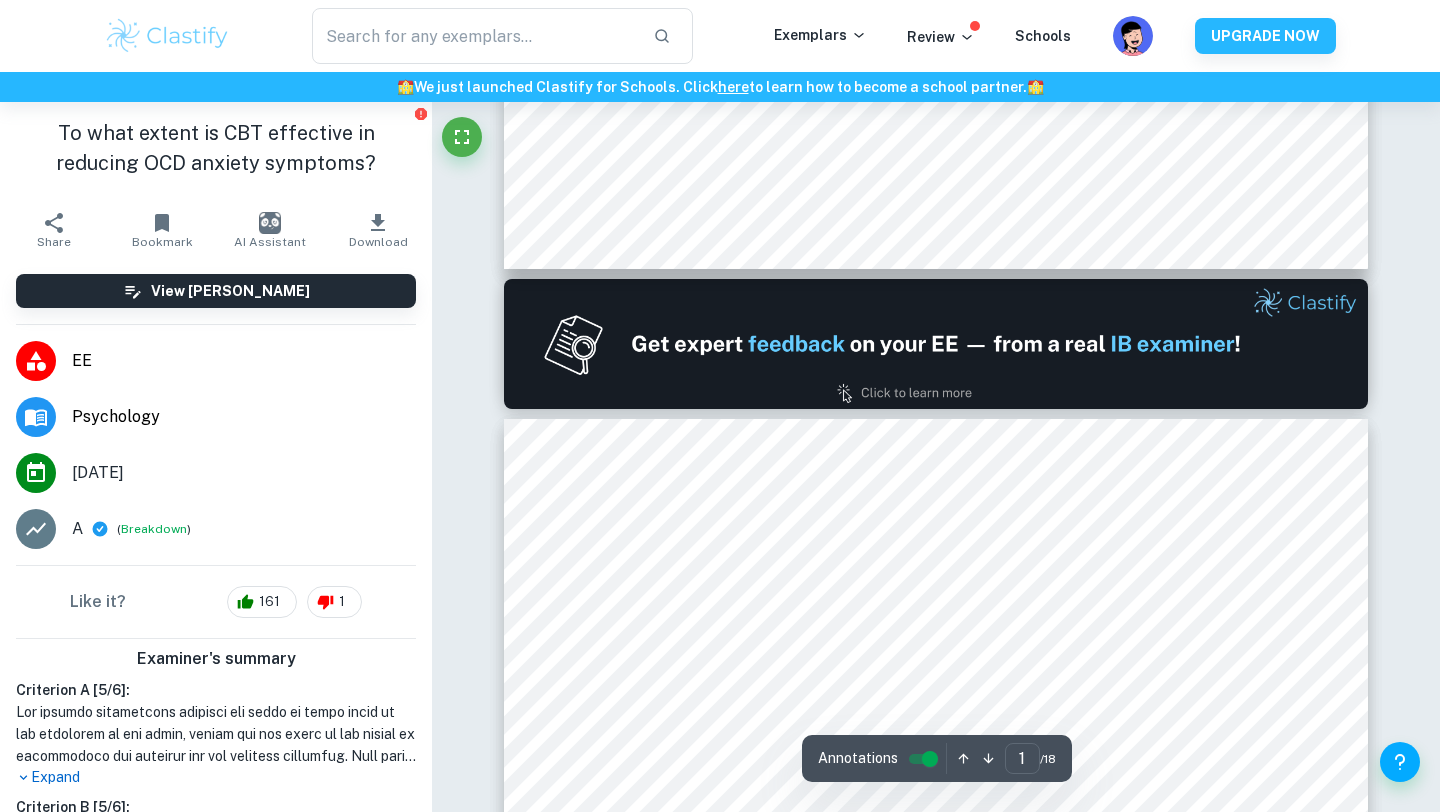 type on "2" 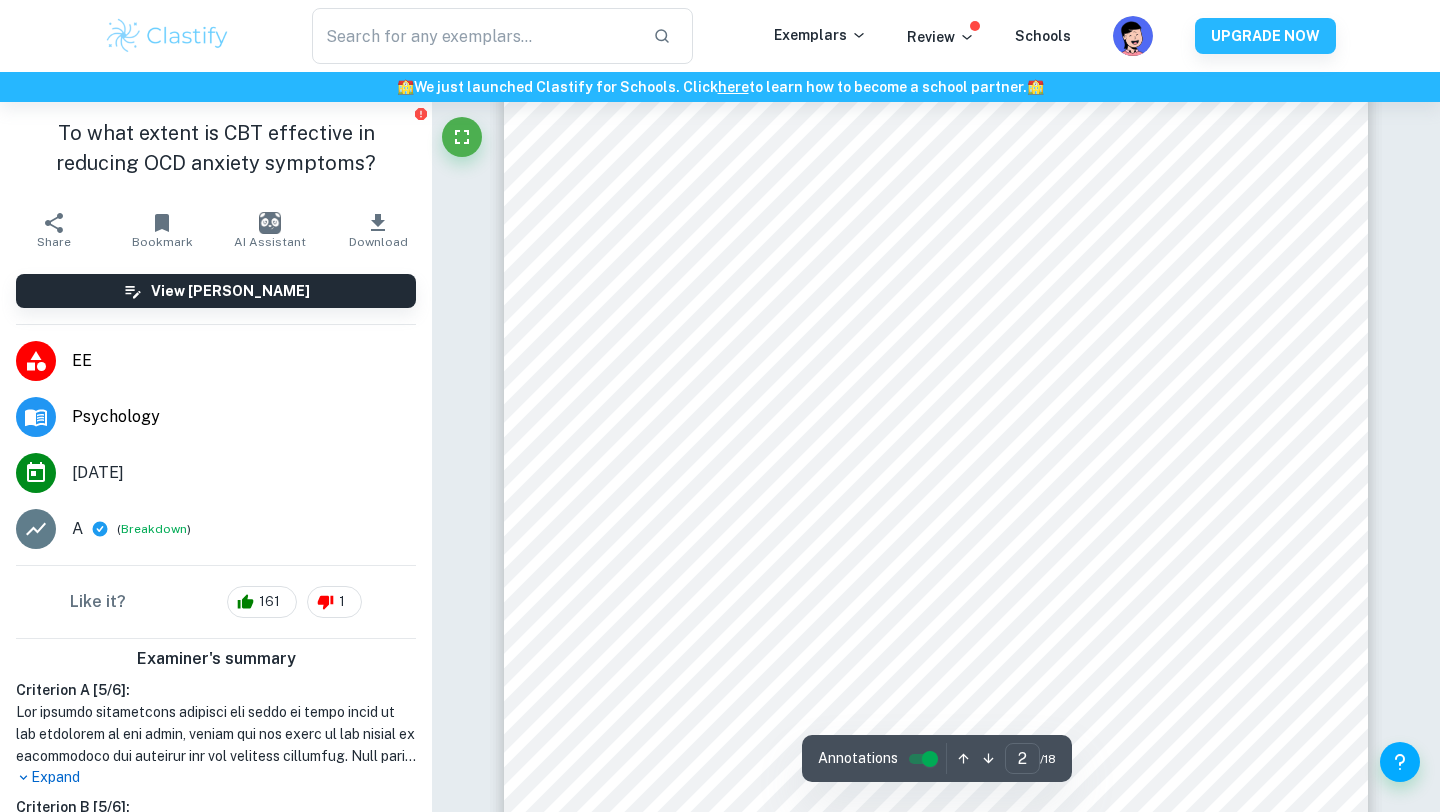 scroll, scrollTop: 1414, scrollLeft: 0, axis: vertical 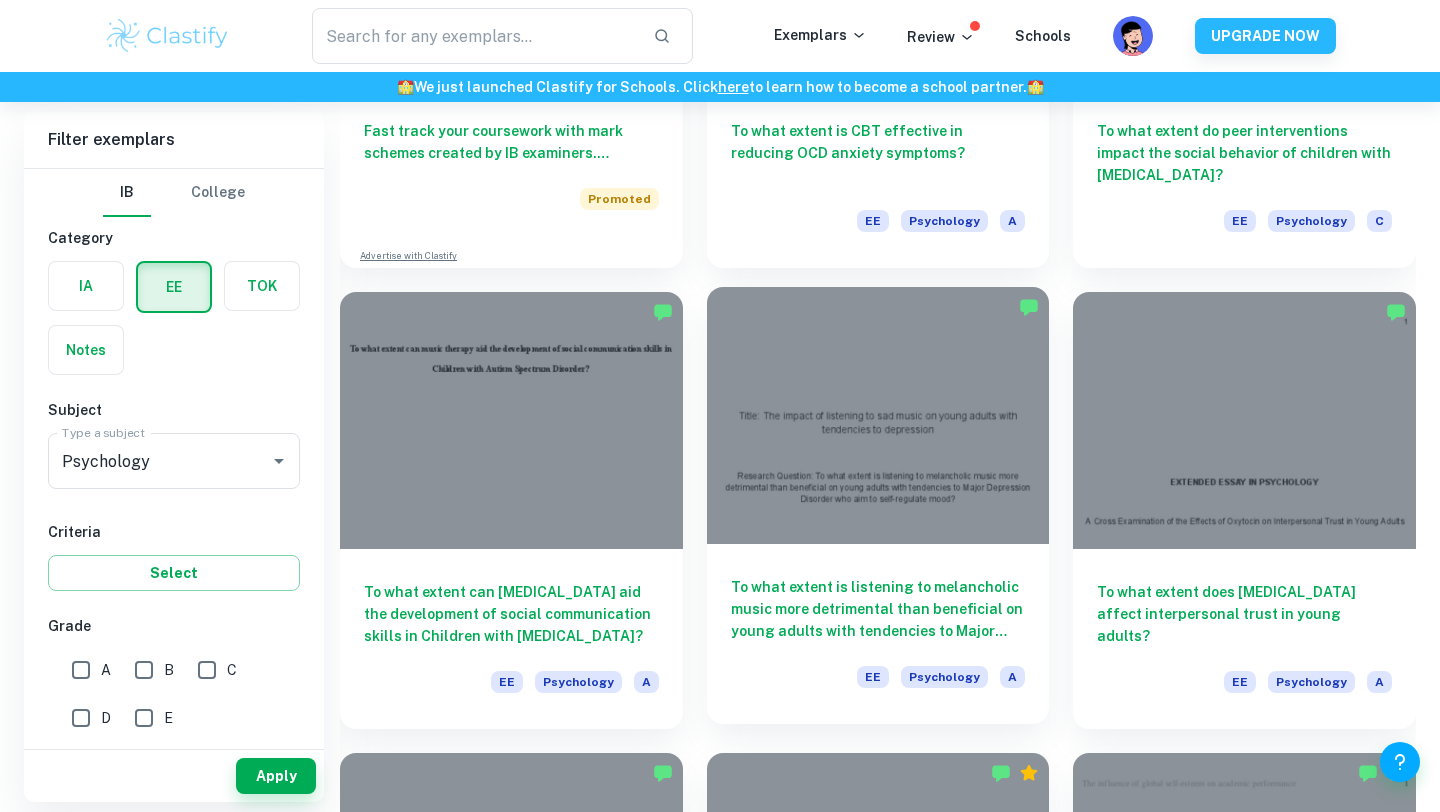 click on "To what extent is listening to melancholic music more detrimental than beneficial on young adults with tendencies to Major Depression Disorder who aim to self-regulate mood?" at bounding box center [878, 609] 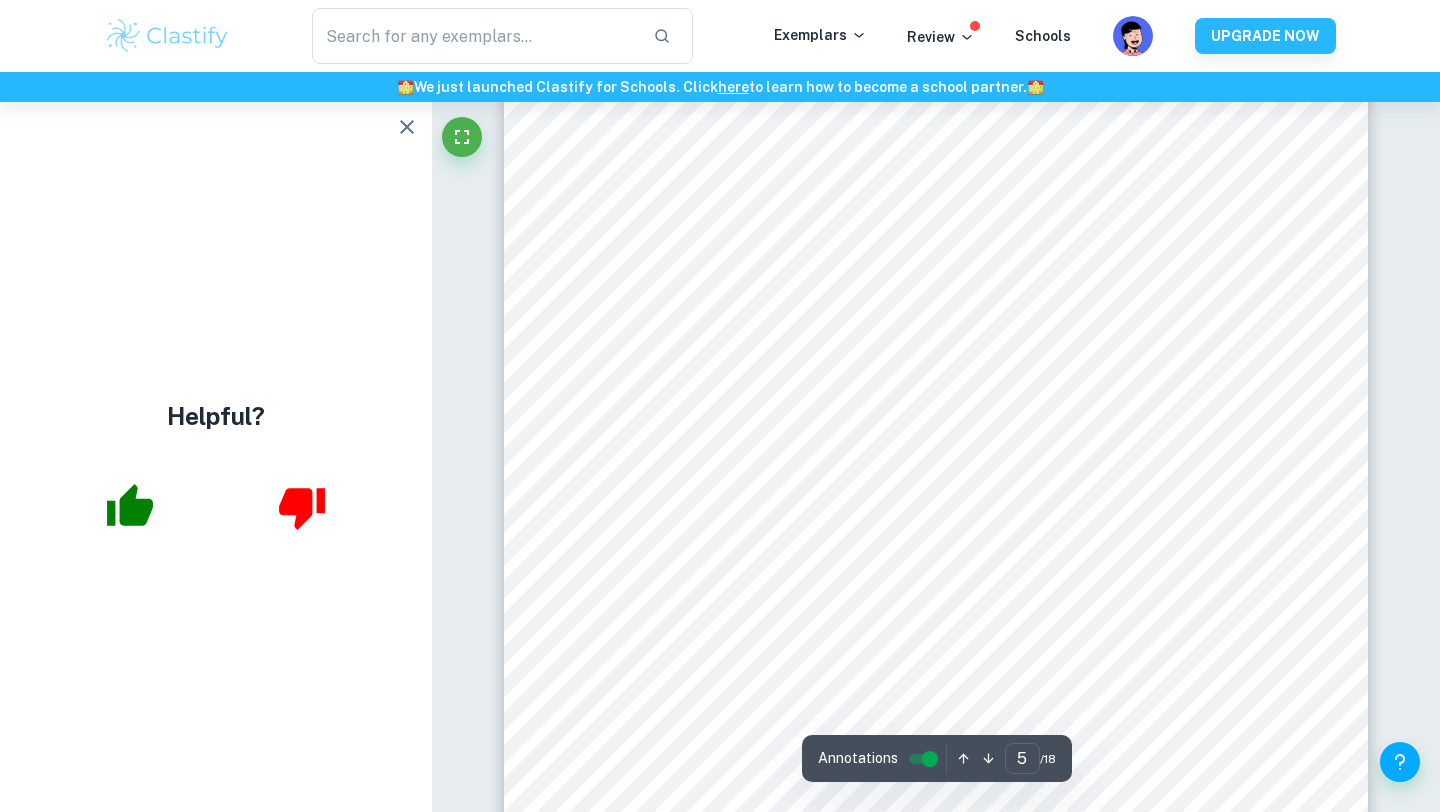 scroll, scrollTop: 5504, scrollLeft: 0, axis: vertical 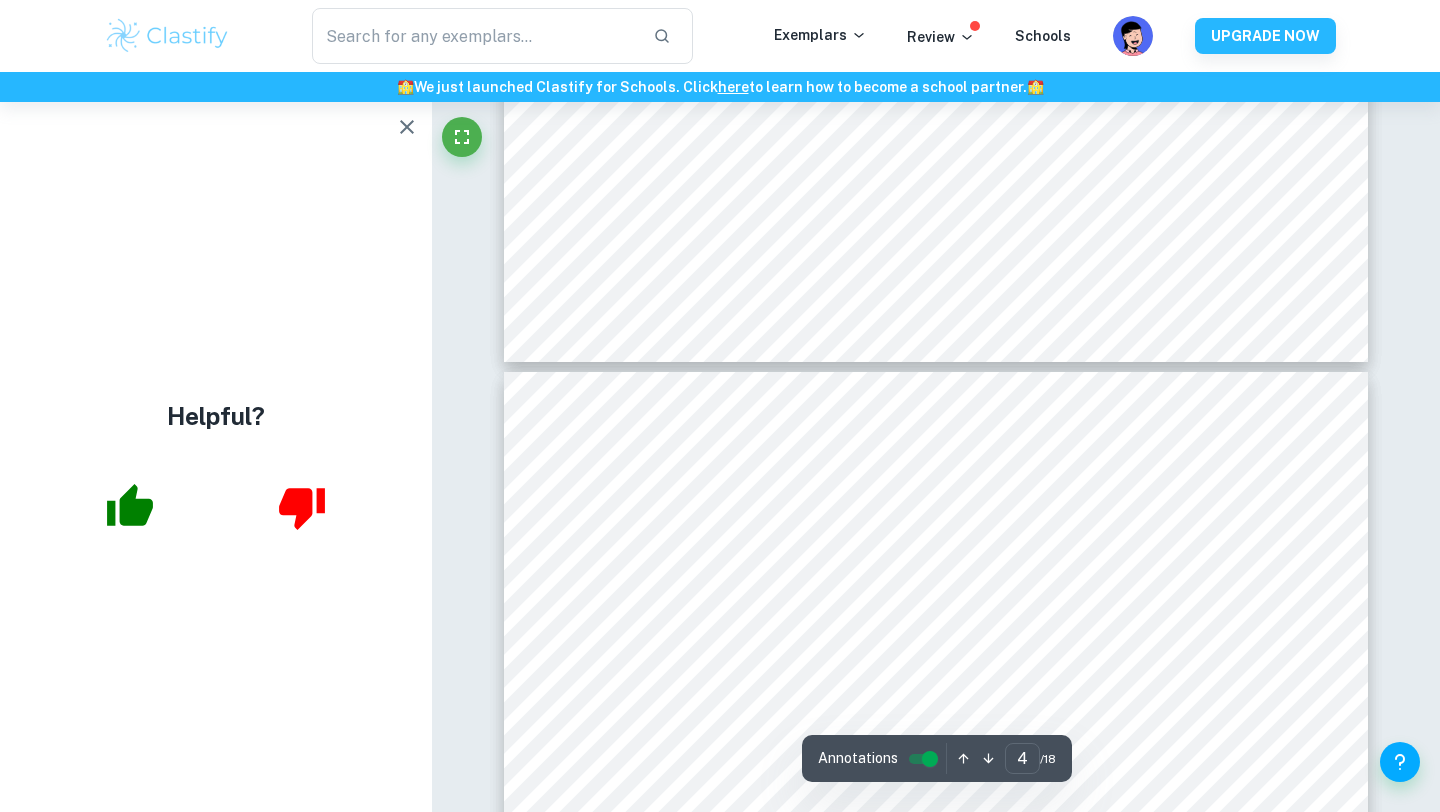 type on "3" 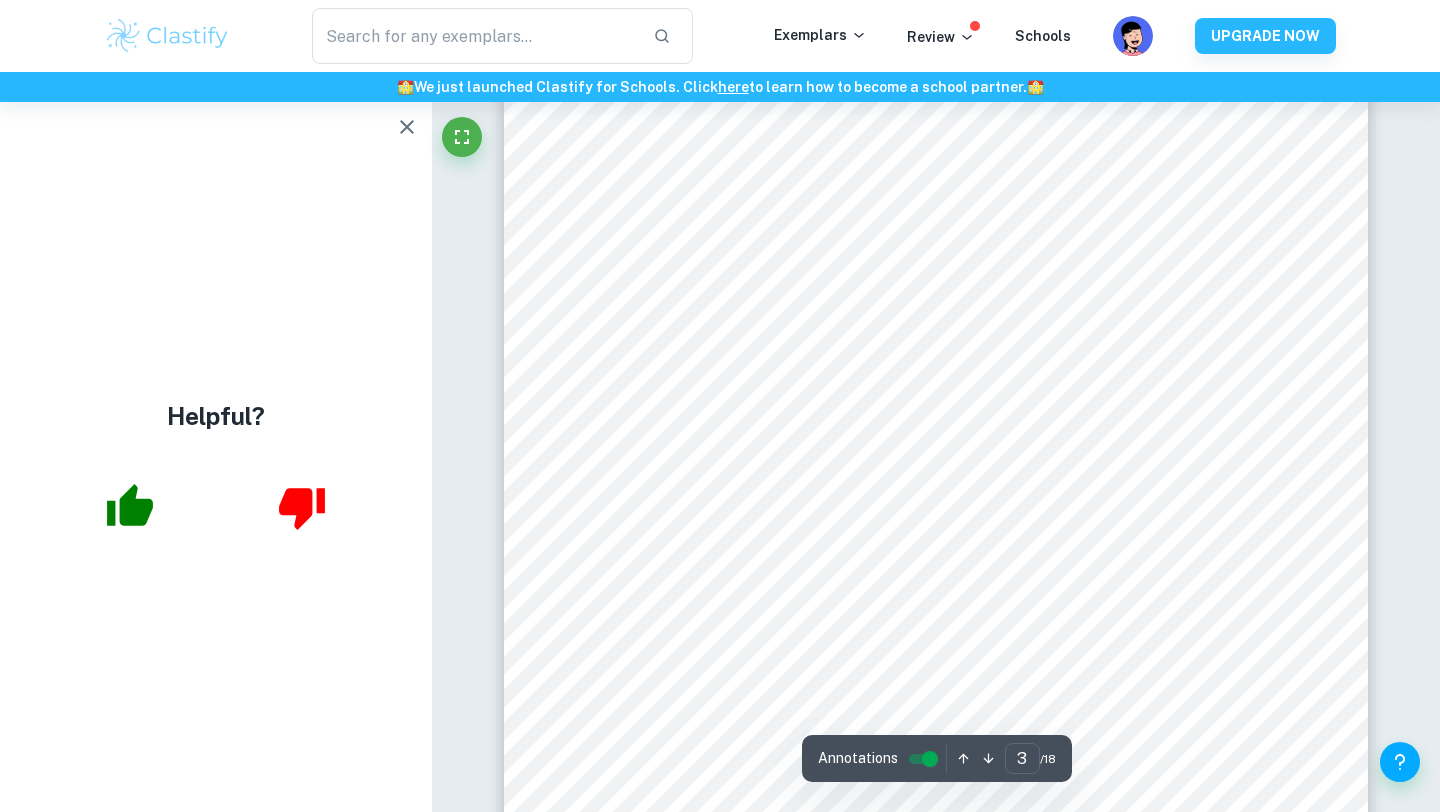 scroll, scrollTop: 3325, scrollLeft: 0, axis: vertical 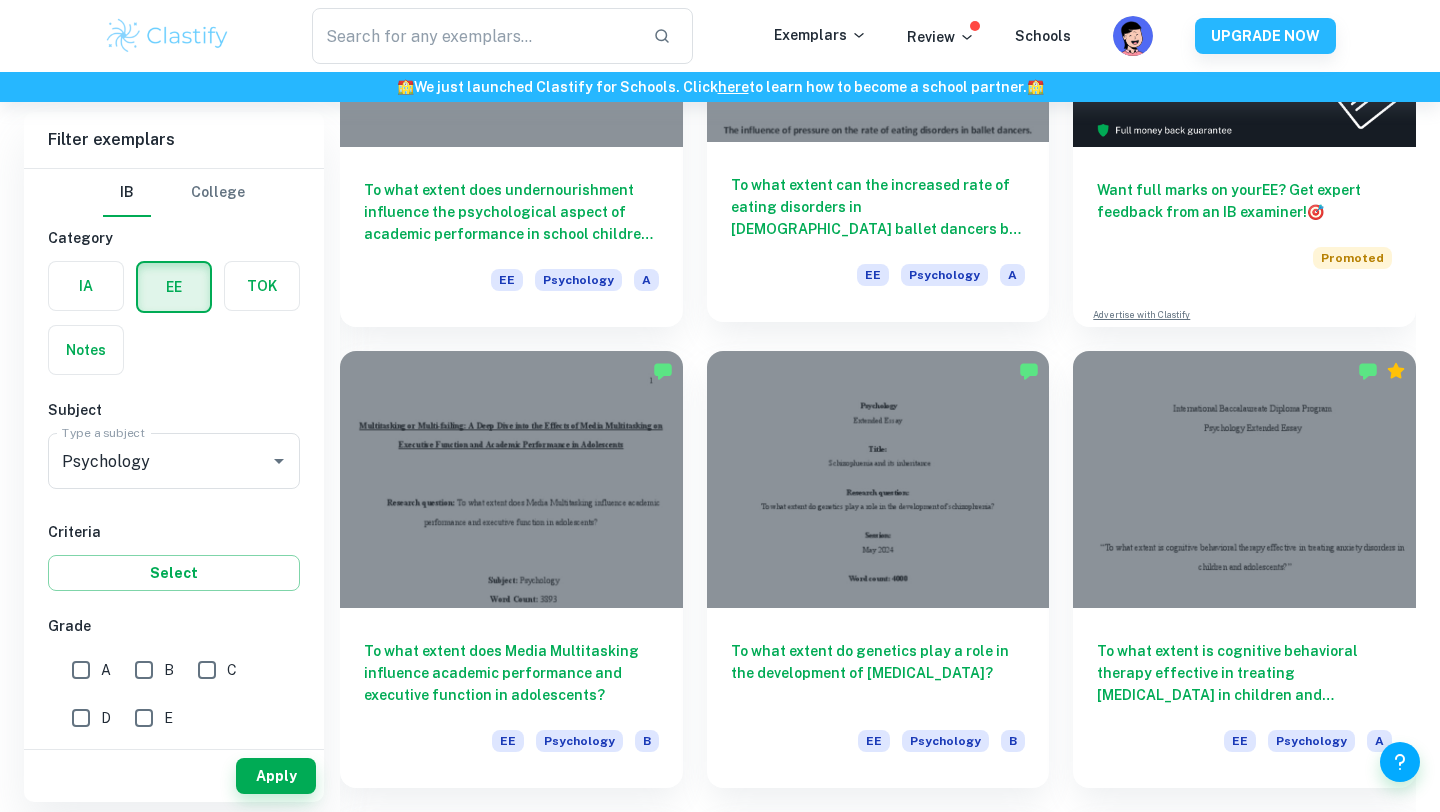 click on "To what extent can the increased rate of eating disorders in [DEMOGRAPHIC_DATA] ballet dancers be attributed to external pressure?" at bounding box center (878, 207) 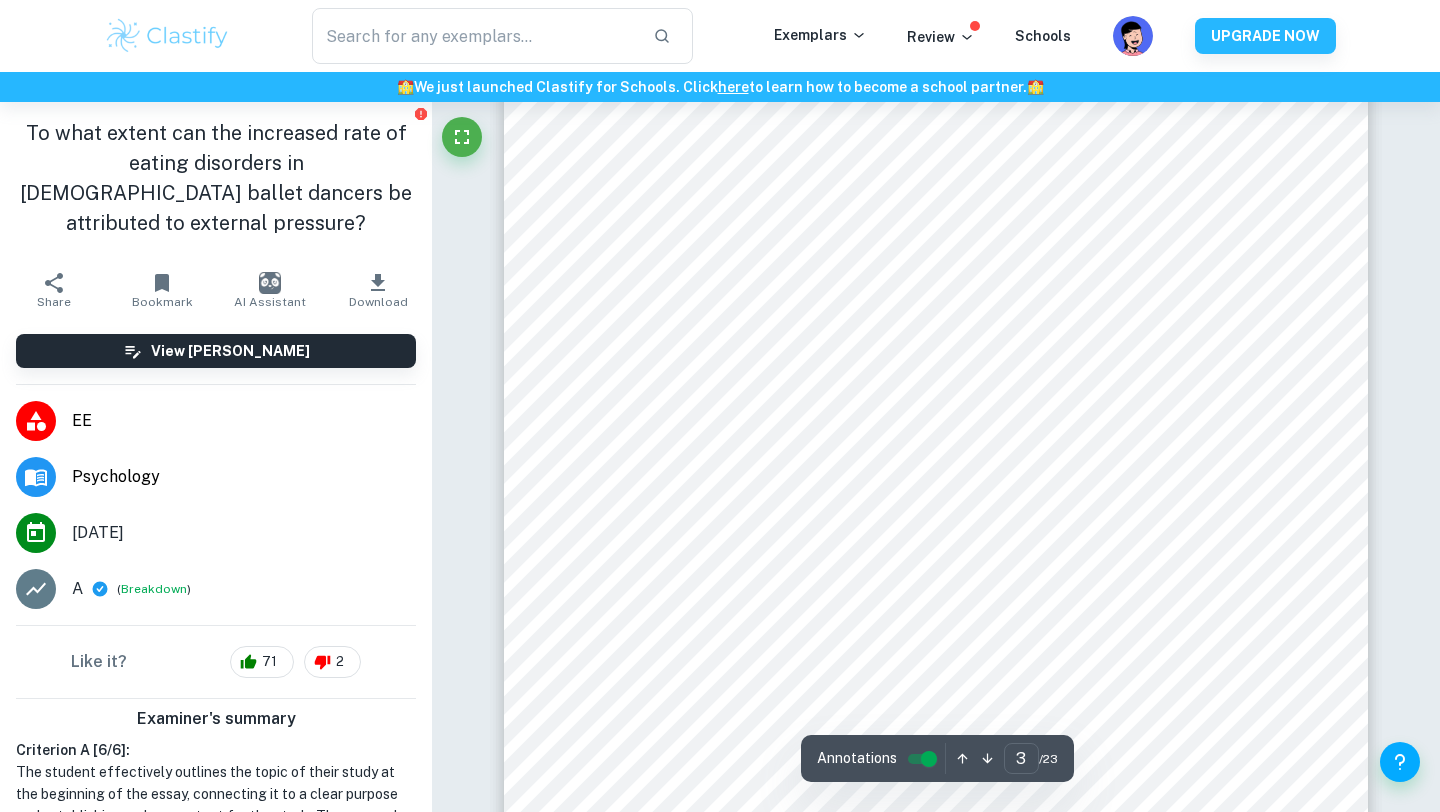 scroll, scrollTop: 2907, scrollLeft: 0, axis: vertical 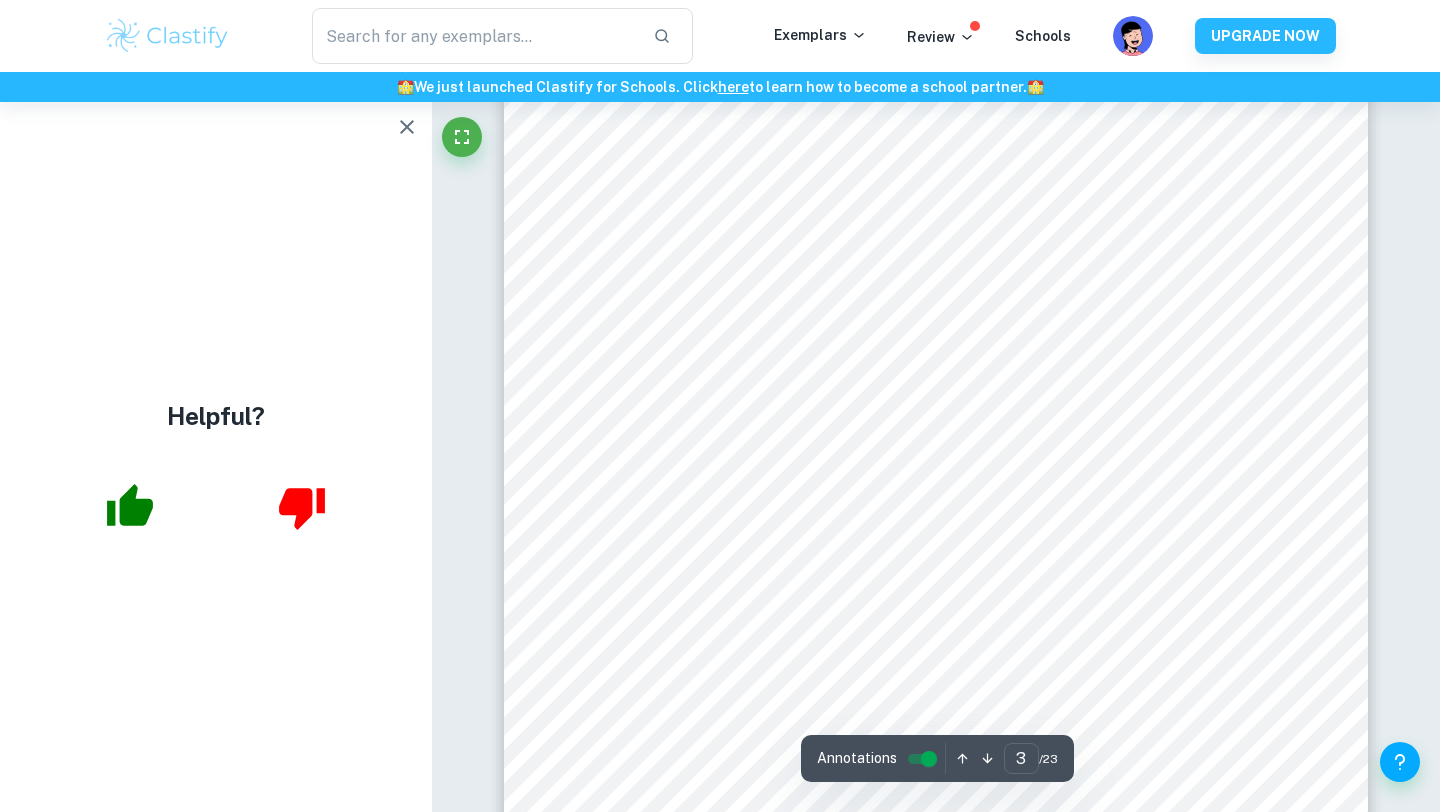 click 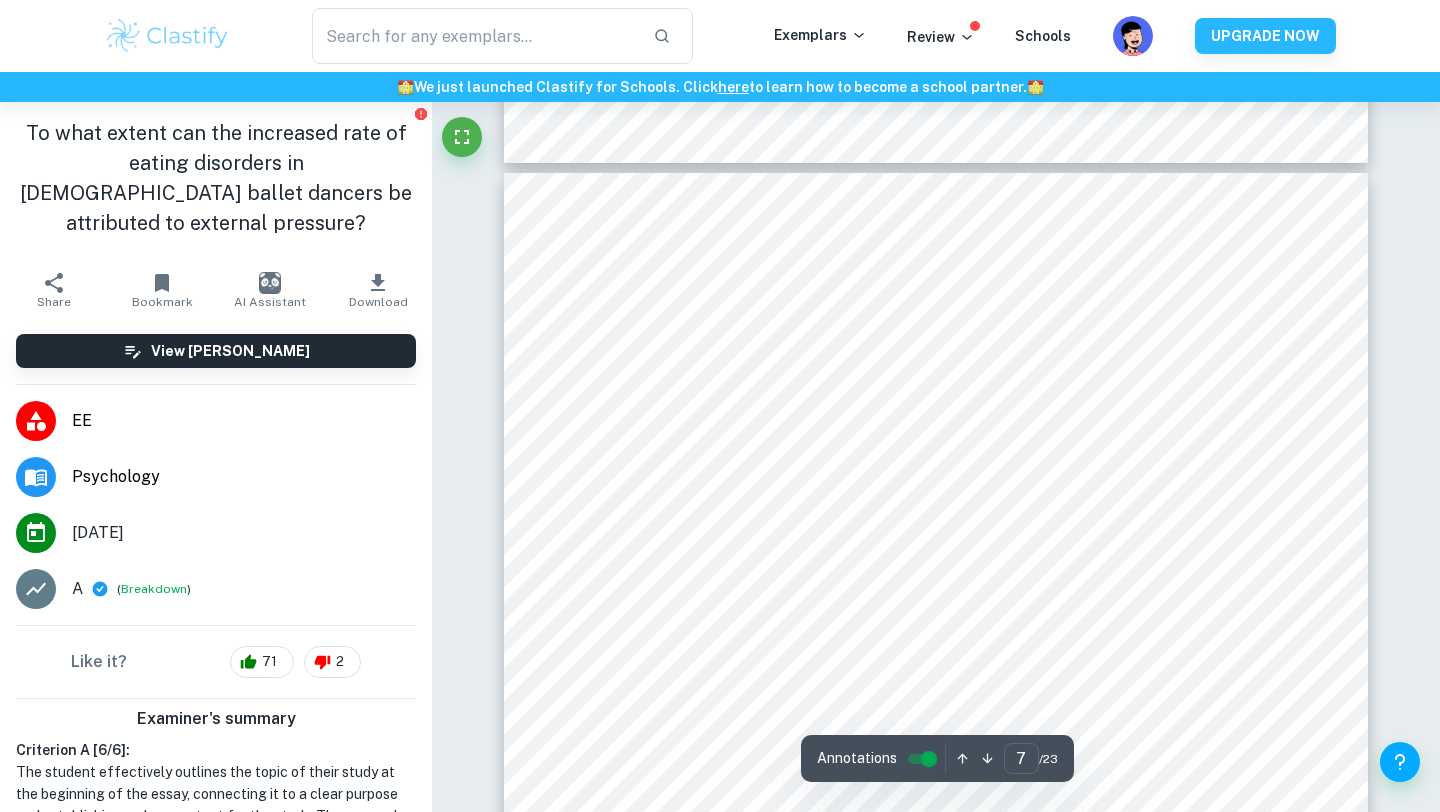 scroll, scrollTop: 7115, scrollLeft: 0, axis: vertical 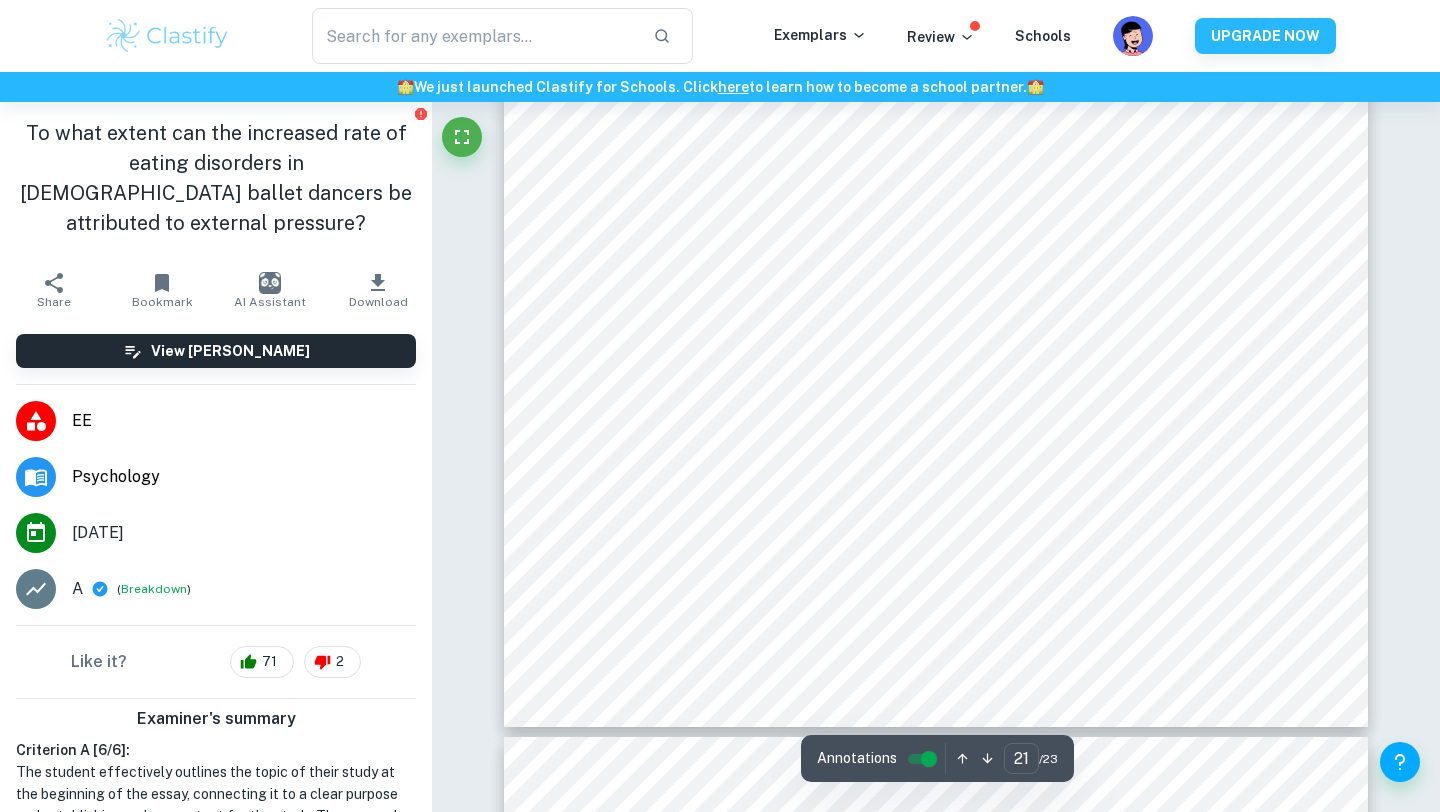 click on "We value your privacy We use cookies to enhance your browsing experience, serve personalised ads or content, and analyse our traffic. By clicking "Accept All", you consent to our use of cookies.   Cookie Policy Customise   Reject All   Accept All   Customise Consent Preferences   We use cookies to help you navigate efficiently and perform certain functions. You will find detailed information about all cookies under each consent category below. The cookies that are categorised as "Necessary" are stored on your browser as they are essential for enabling the basic functionalities of the site. ...  Show more For more information on how Google's third-party cookies operate and handle your data, see:   Google Privacy Policy Necessary Always Active Necessary cookies are required to enable the basic features of this site, such as providing secure log-in or adjusting your consent preferences. These cookies do not store any personally identifiable data. Functional Analytics Performance Advertisement Uncategorised" at bounding box center [720, -25270] 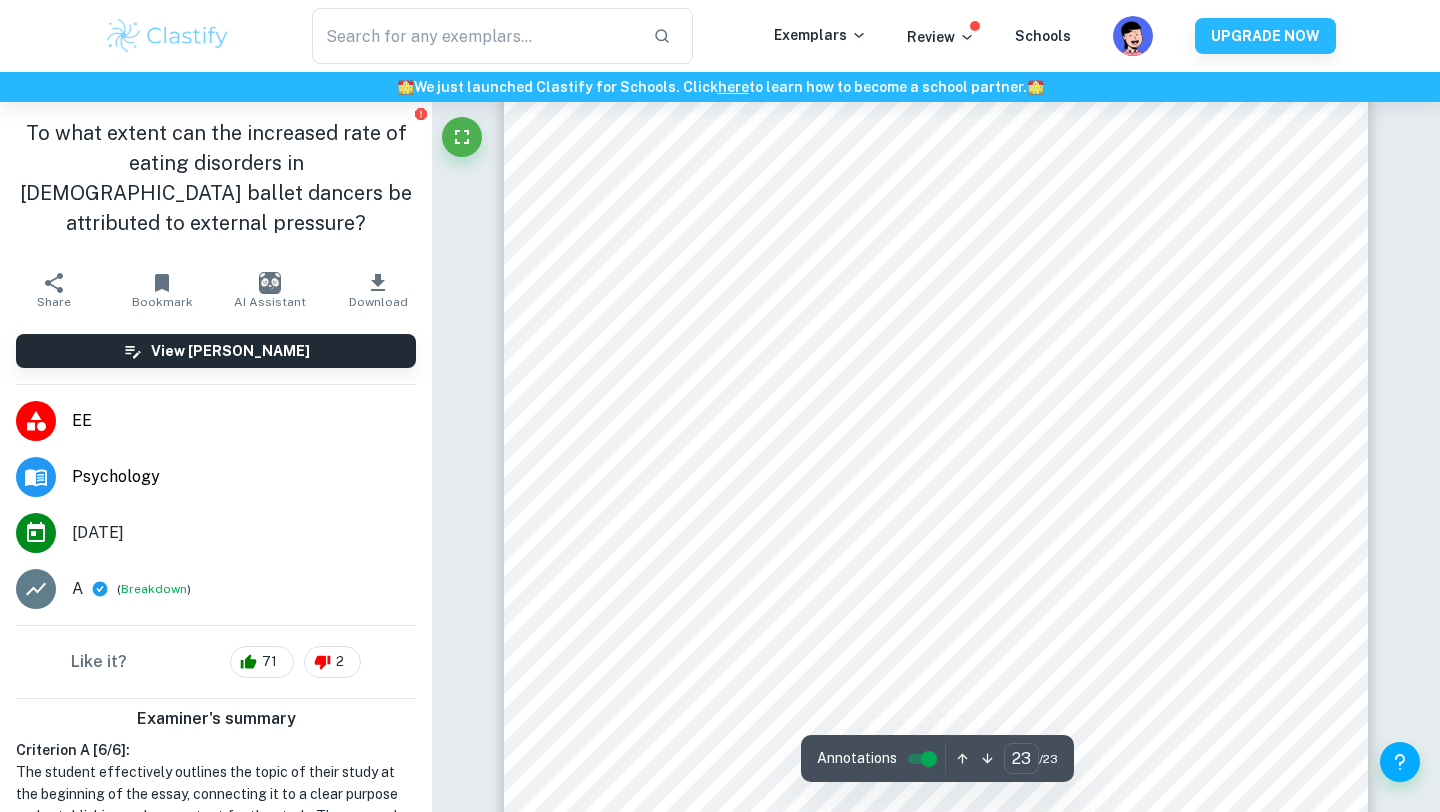 scroll, scrollTop: 28075, scrollLeft: 0, axis: vertical 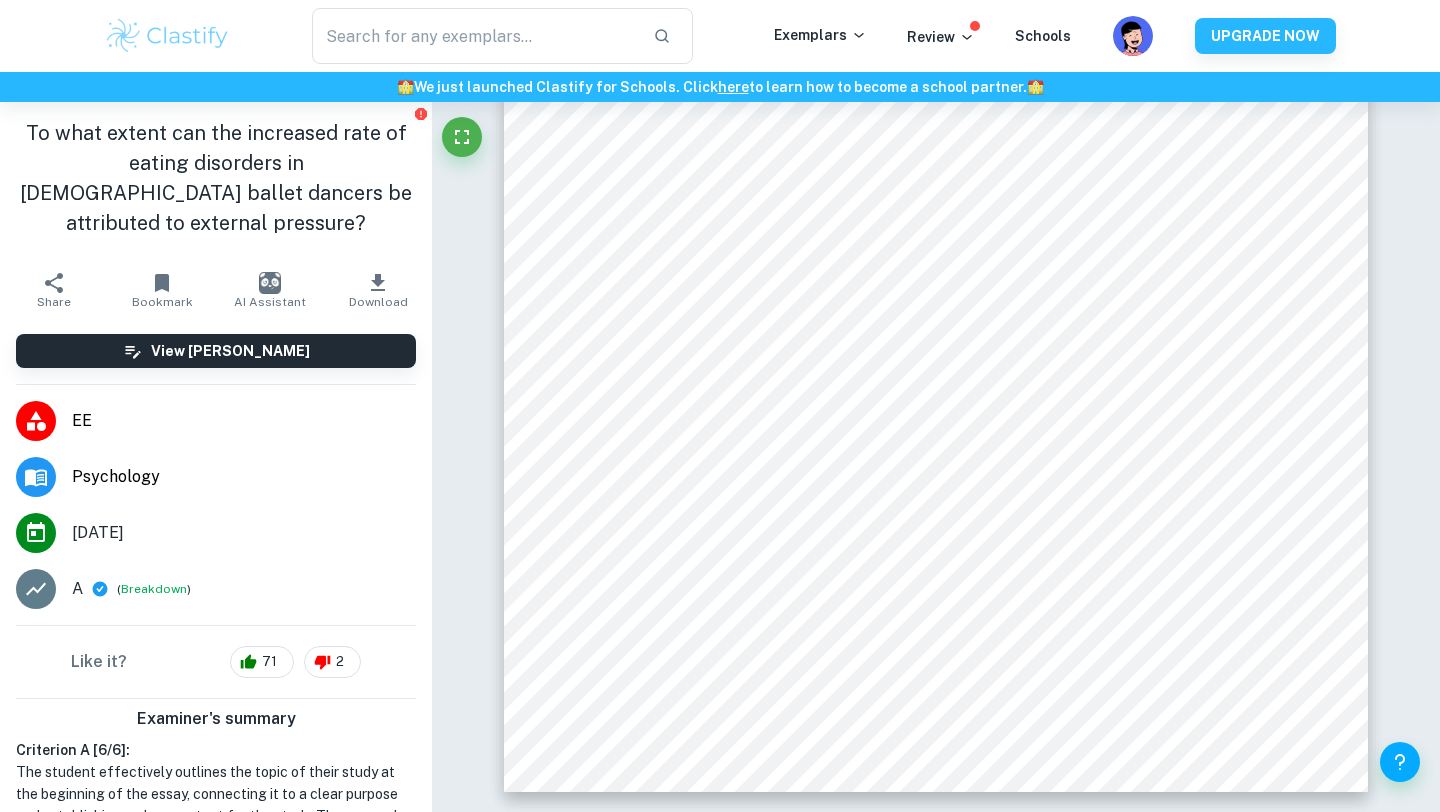 drag, startPoint x: 1432, startPoint y: 235, endPoint x: 1439, endPoint y: 469, distance: 234.10468 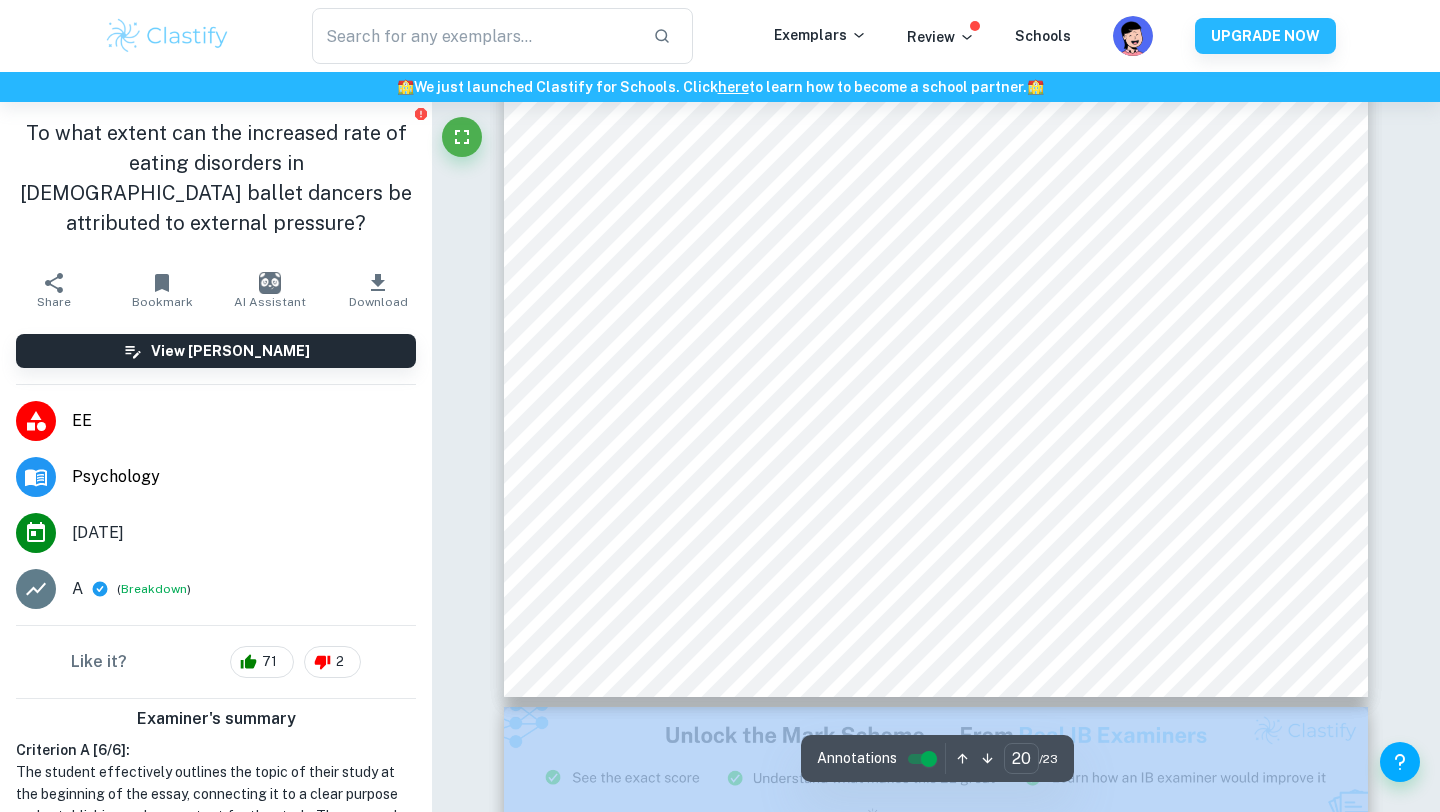 scroll, scrollTop: 23602, scrollLeft: 0, axis: vertical 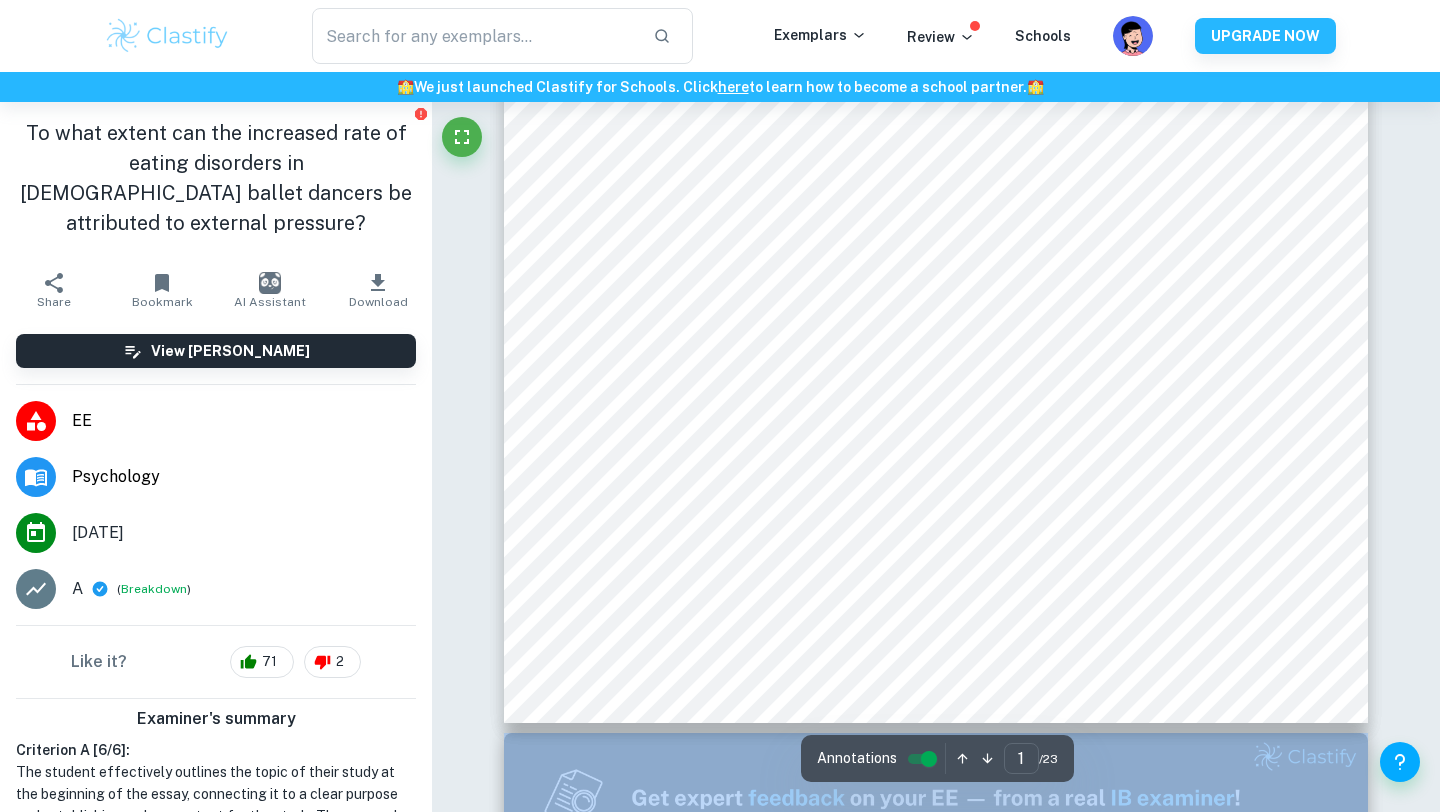 type on "2" 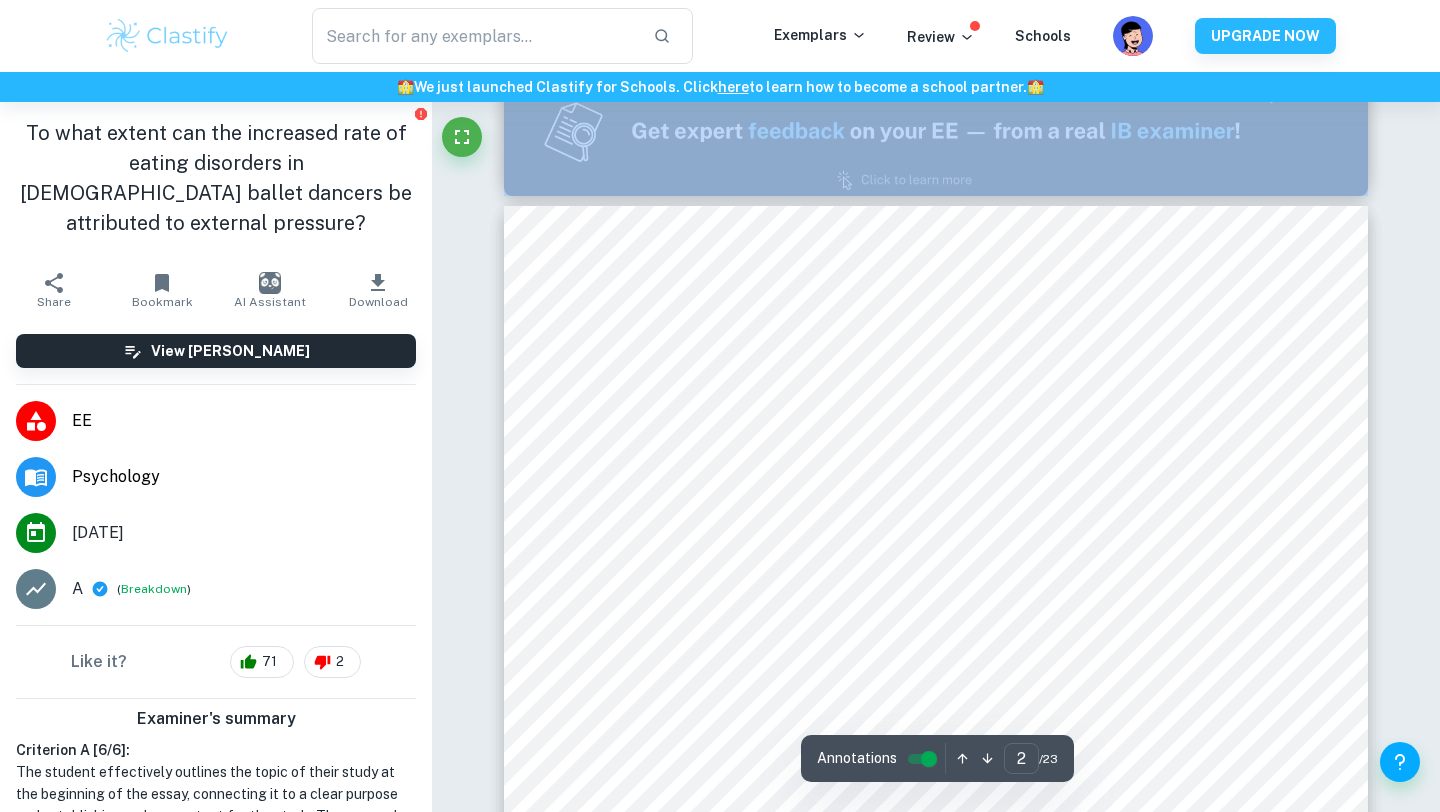 scroll, scrollTop: 1291, scrollLeft: 0, axis: vertical 